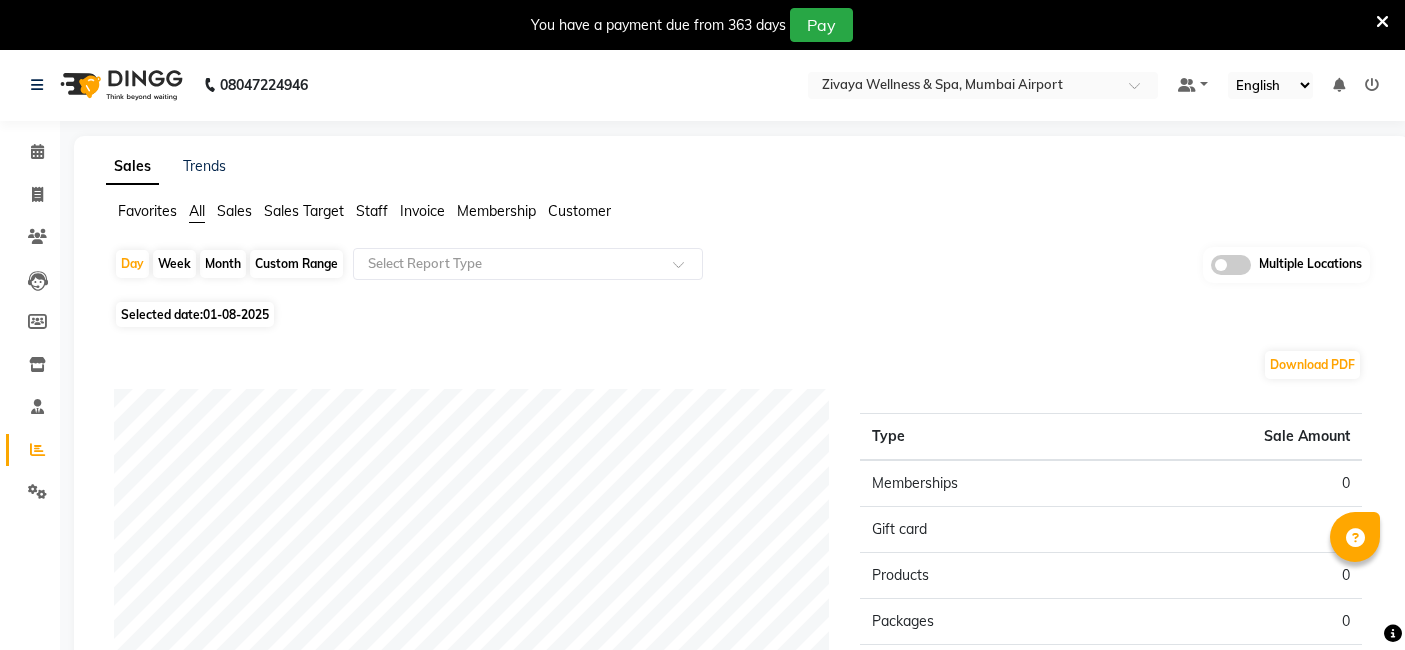 scroll, scrollTop: 0, scrollLeft: 0, axis: both 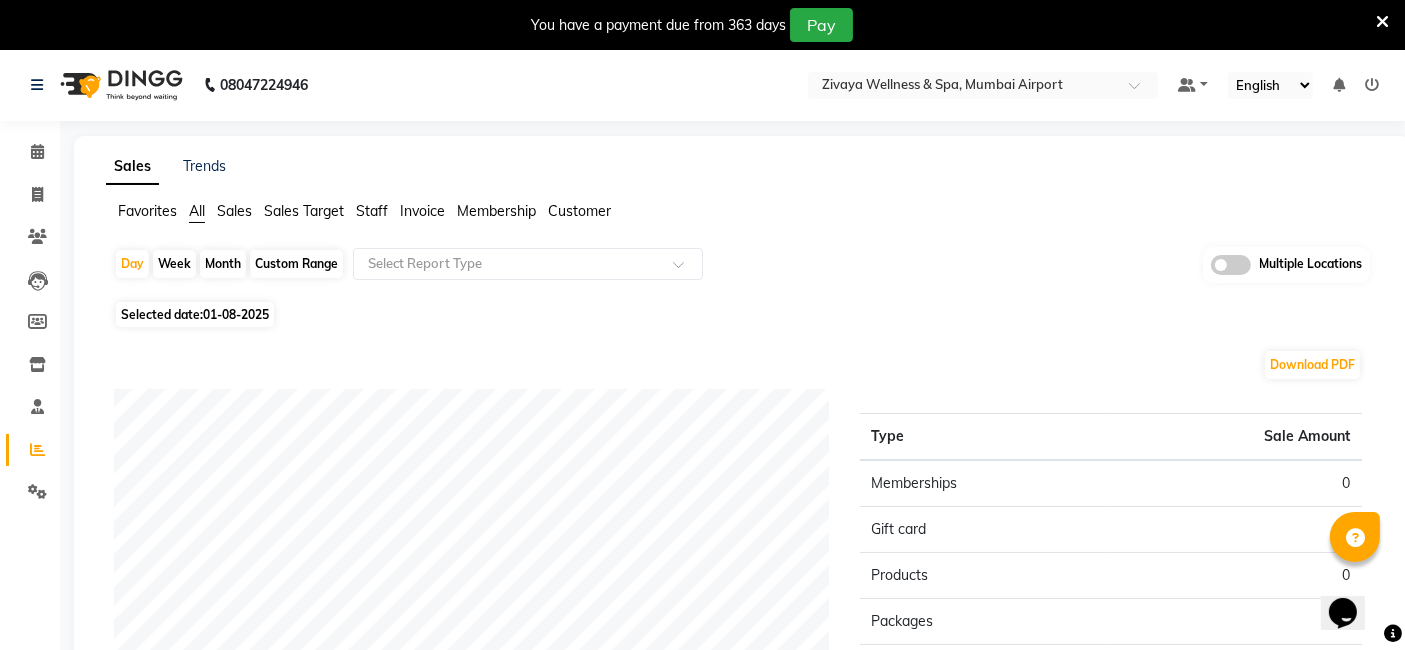 click 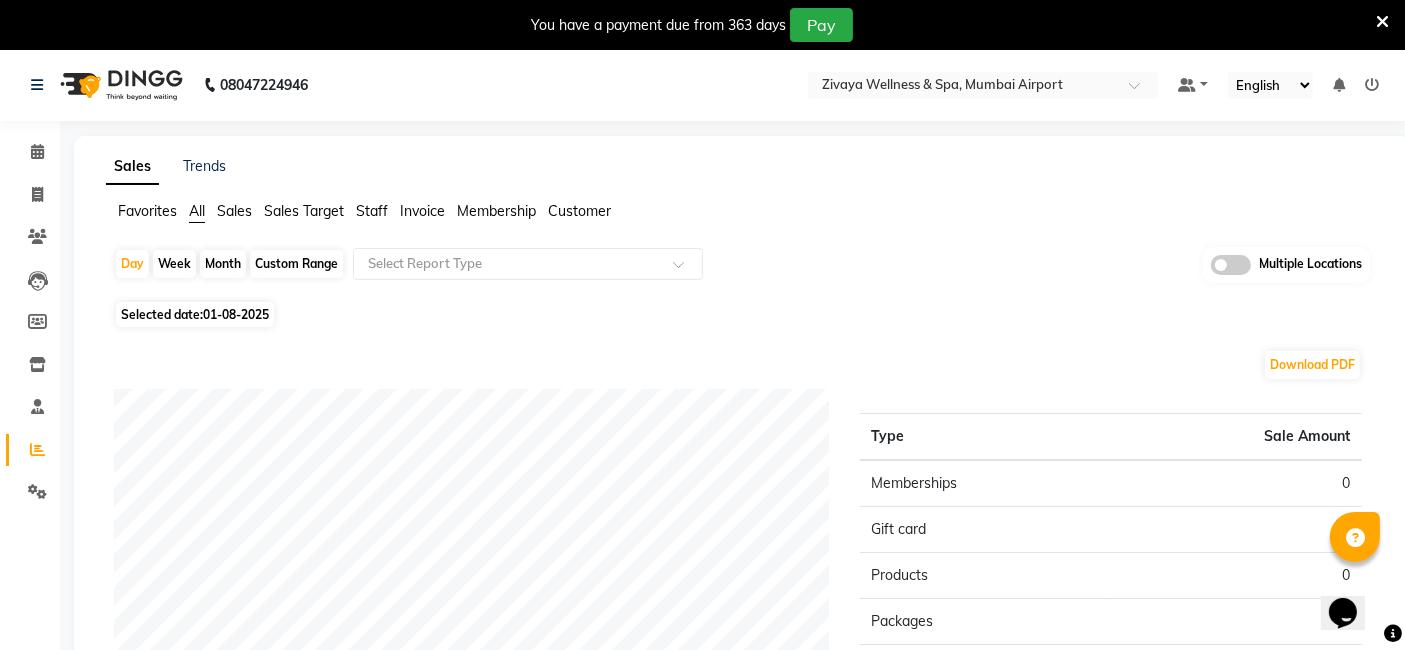 click 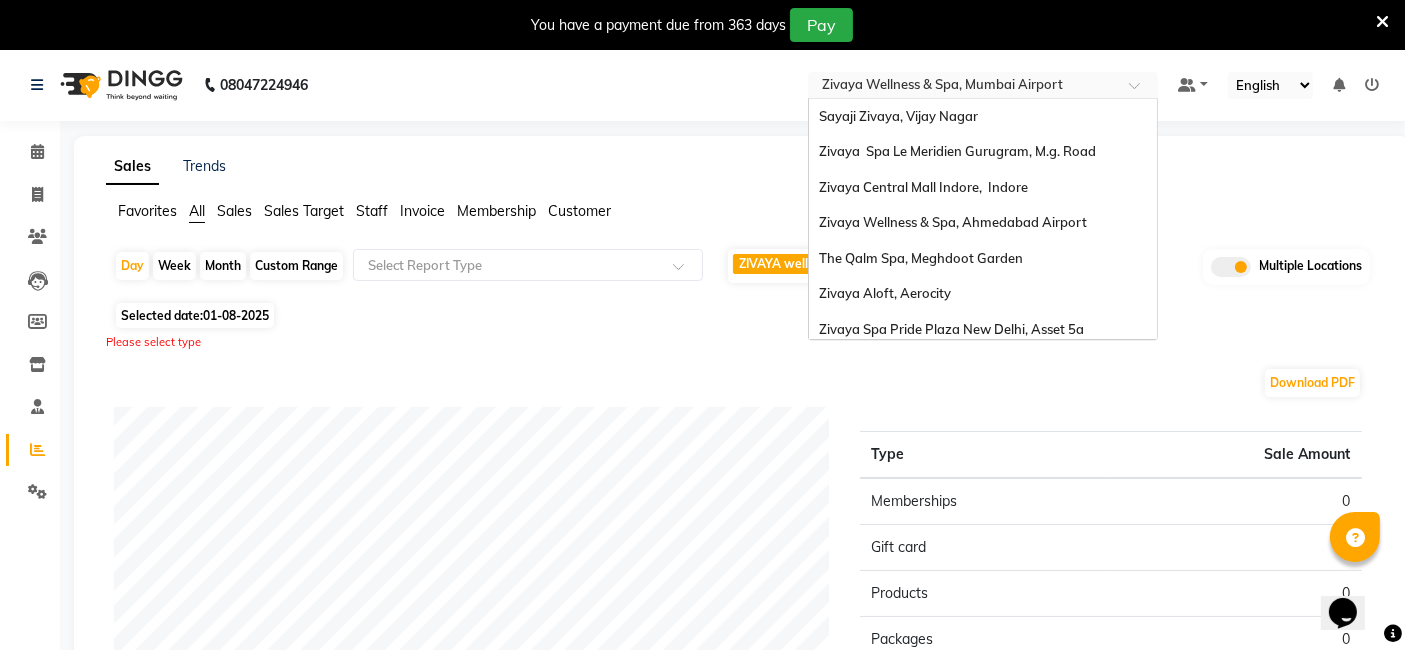 click at bounding box center [963, 87] 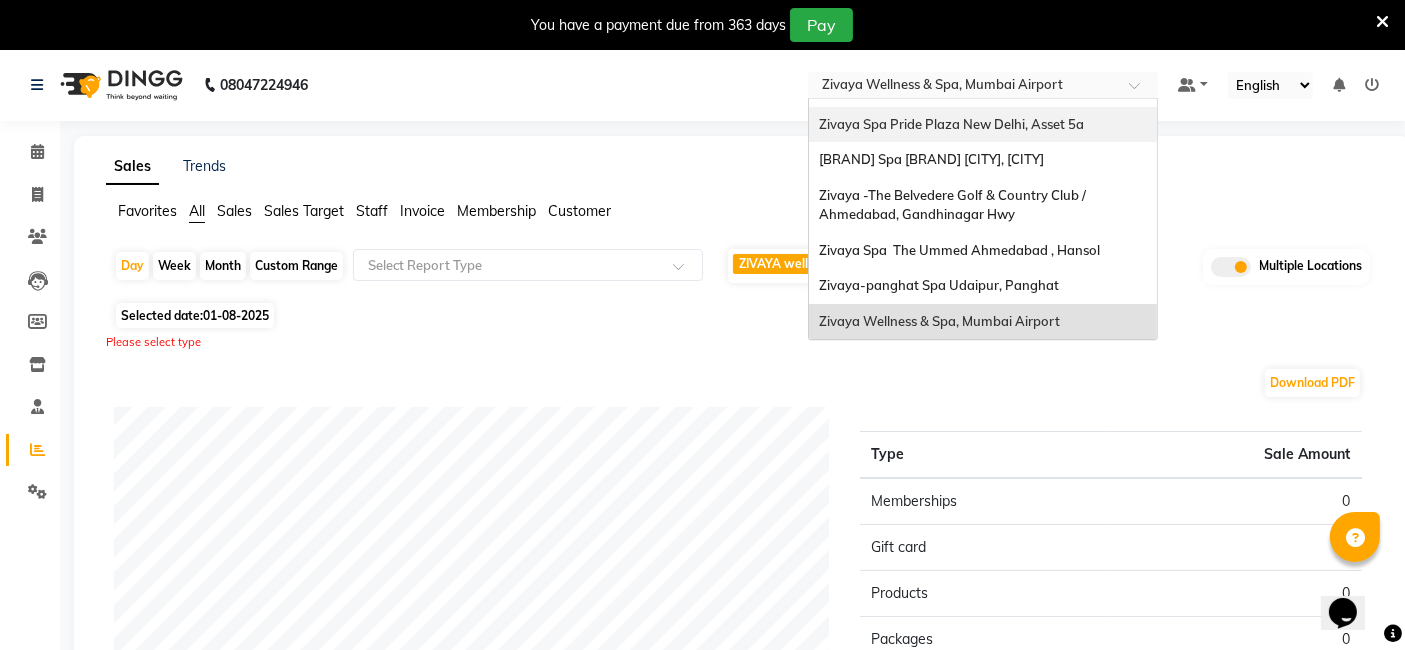 click on "Zivaya Spa Pride Plaza New Delhi, Asset 5a" at bounding box center [951, 124] 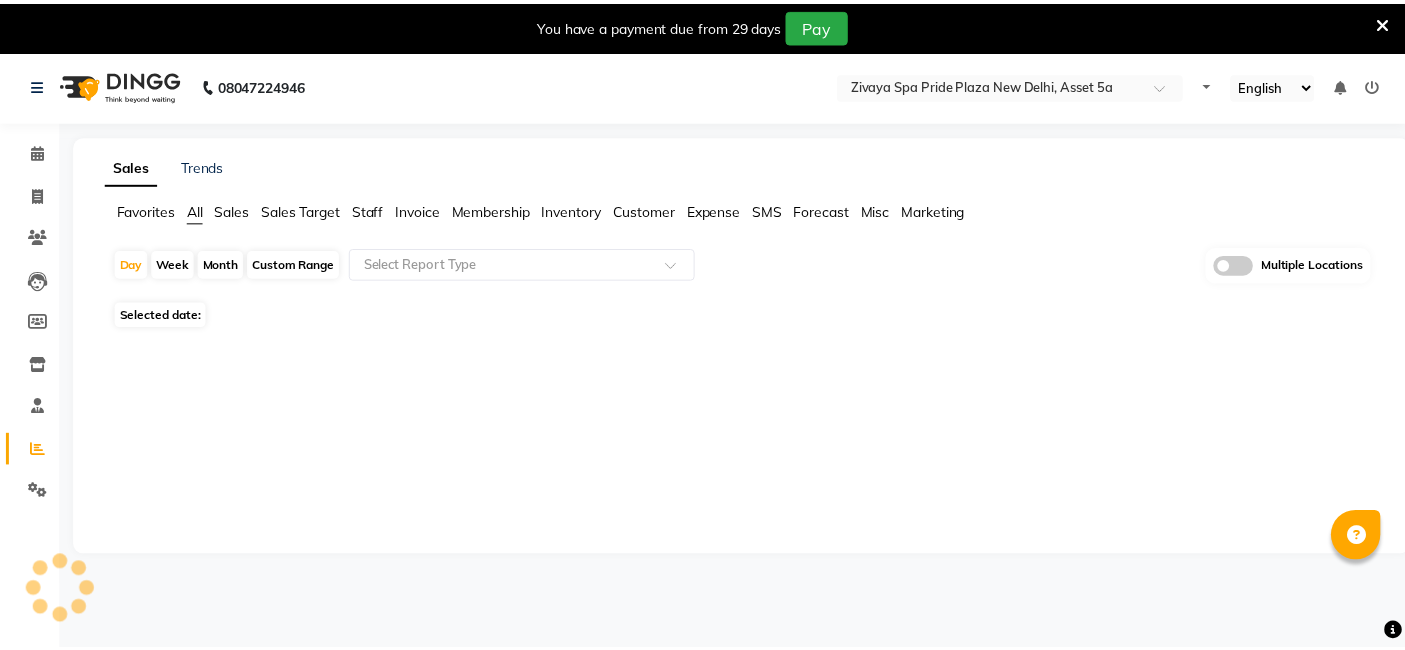 scroll, scrollTop: 0, scrollLeft: 0, axis: both 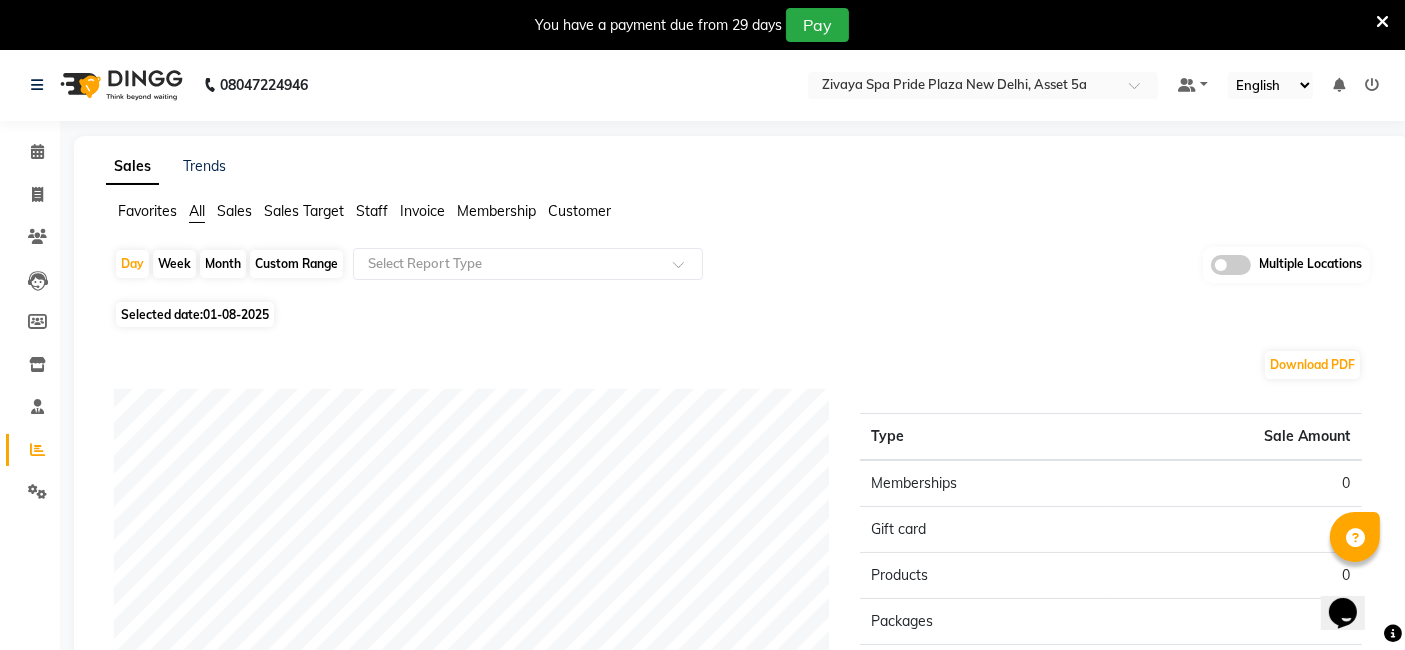 click on "Multiple Locations" 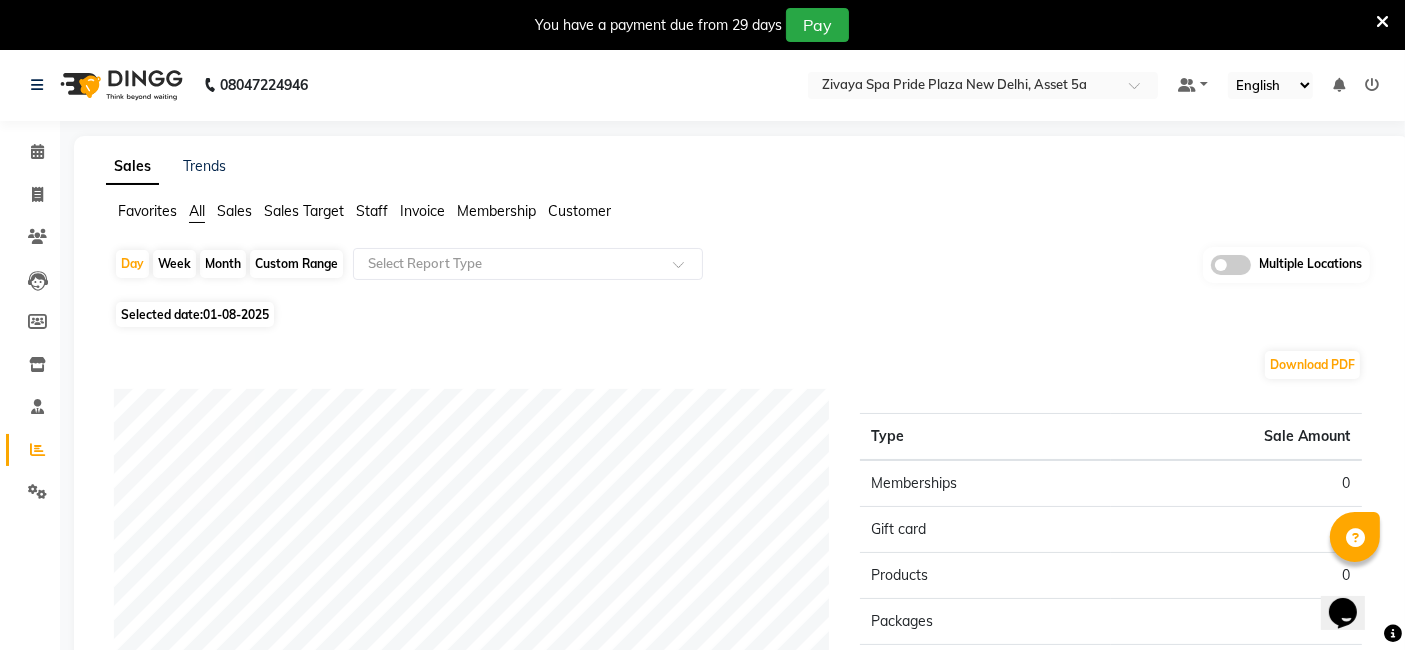 click 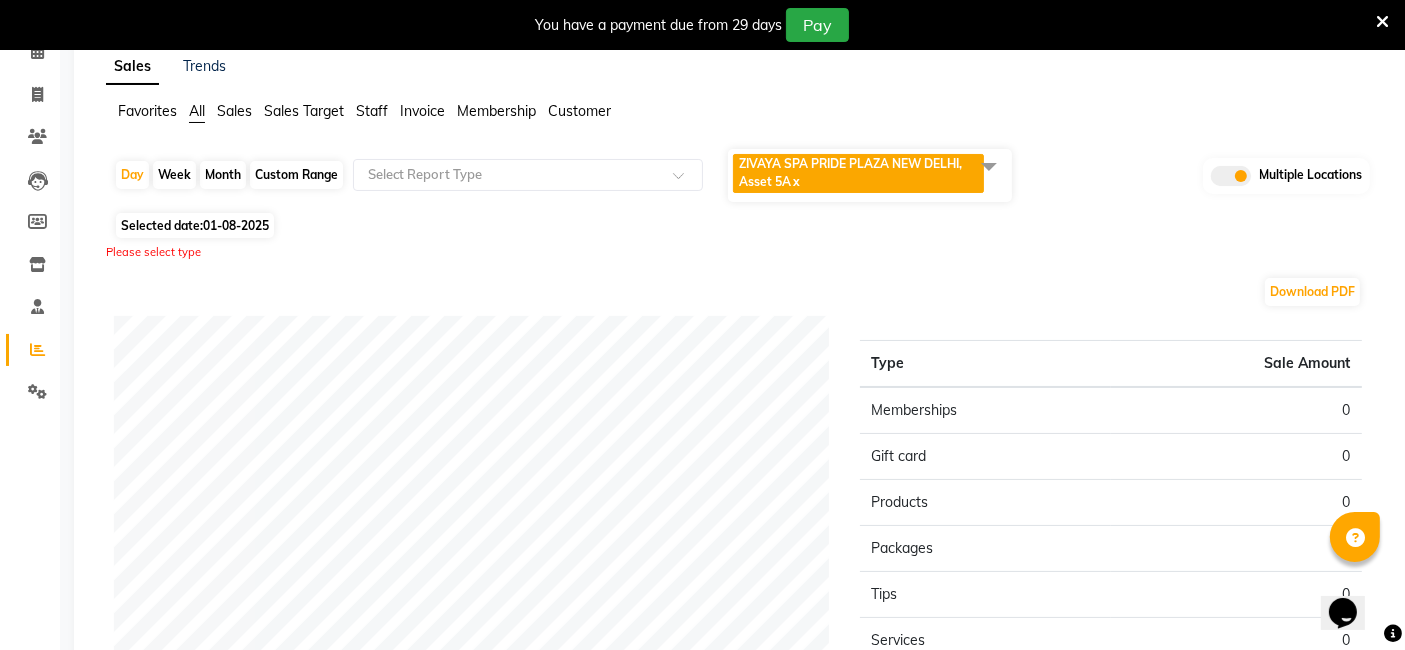 scroll, scrollTop: 111, scrollLeft: 0, axis: vertical 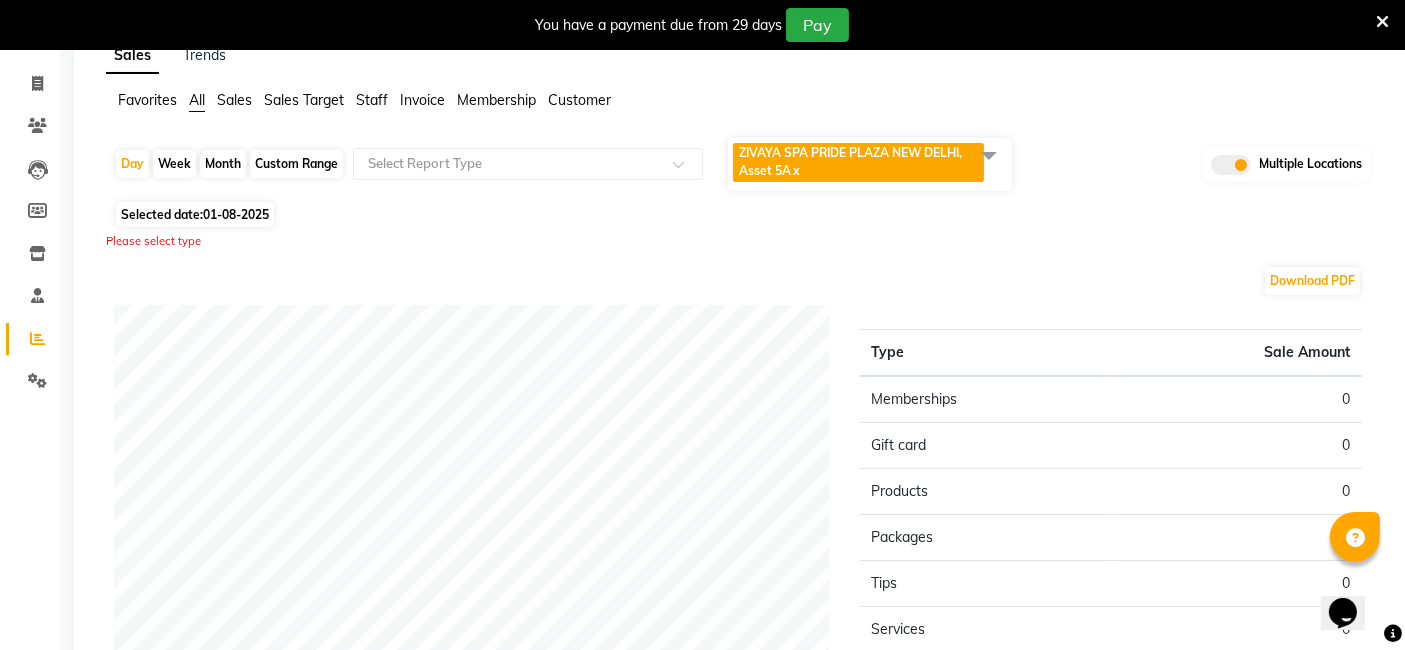 click 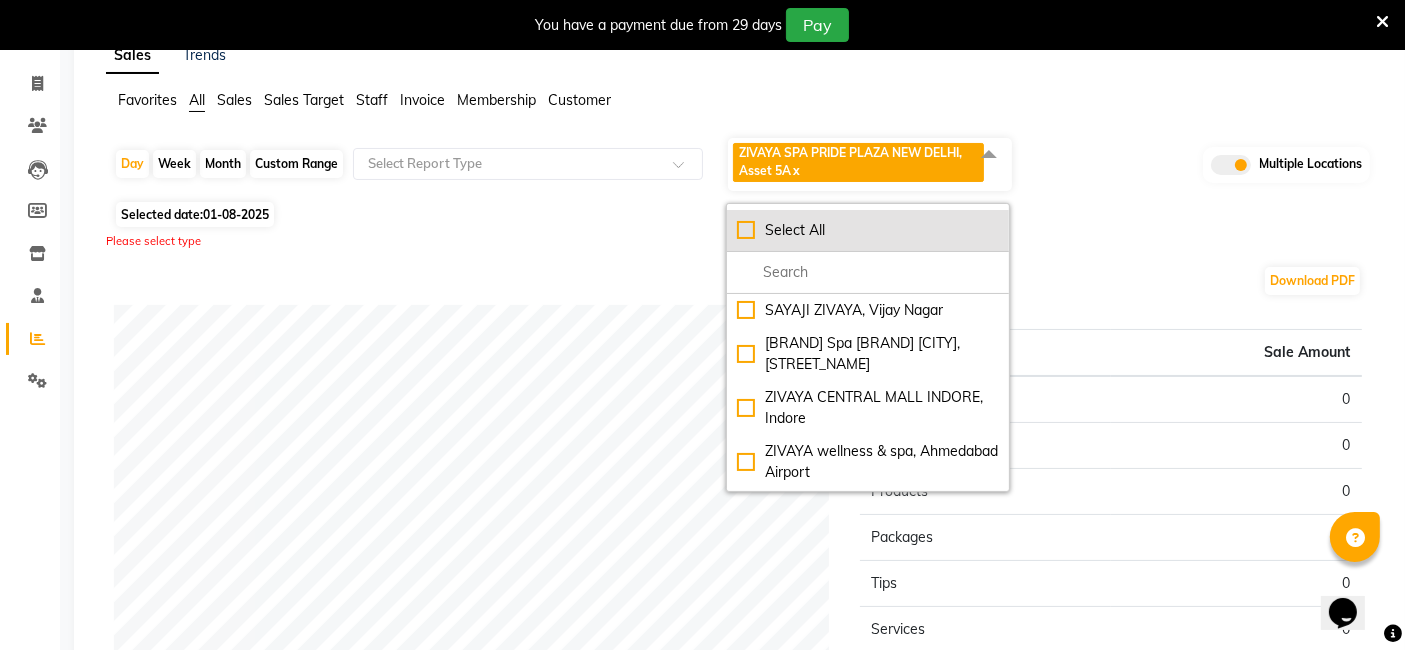click on "Select All" 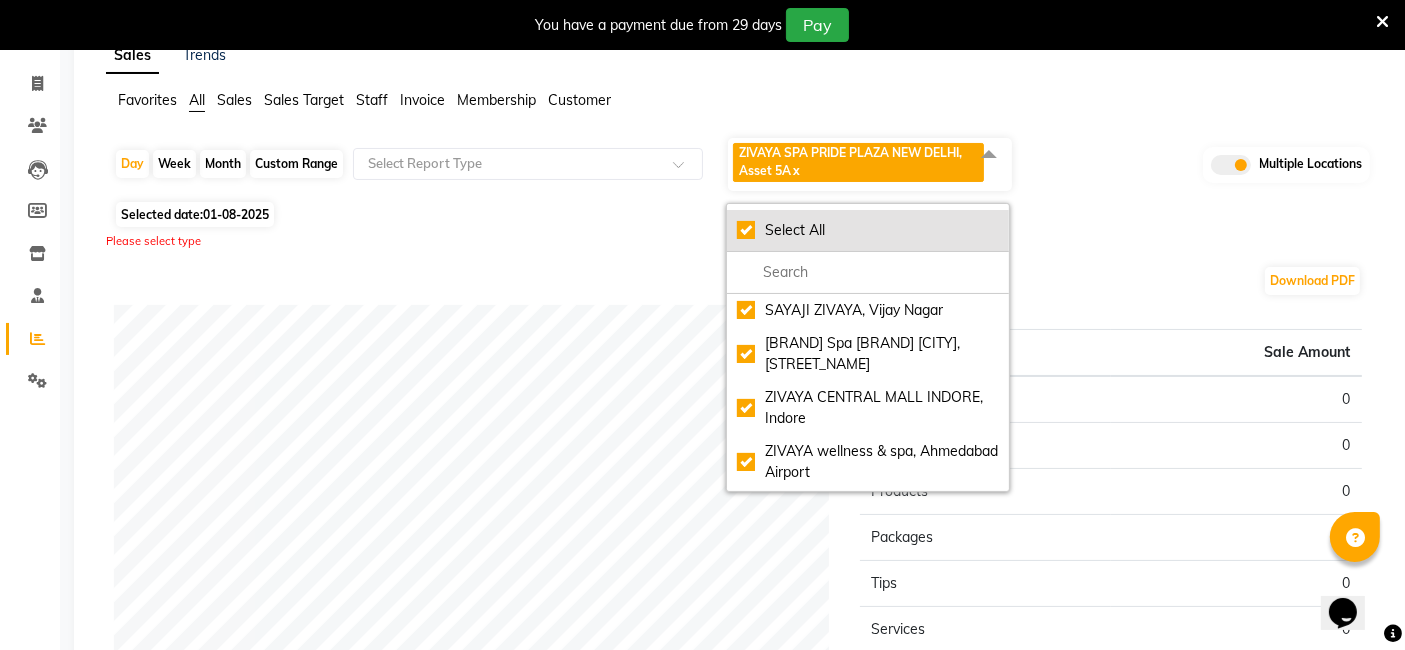 checkbox on "true" 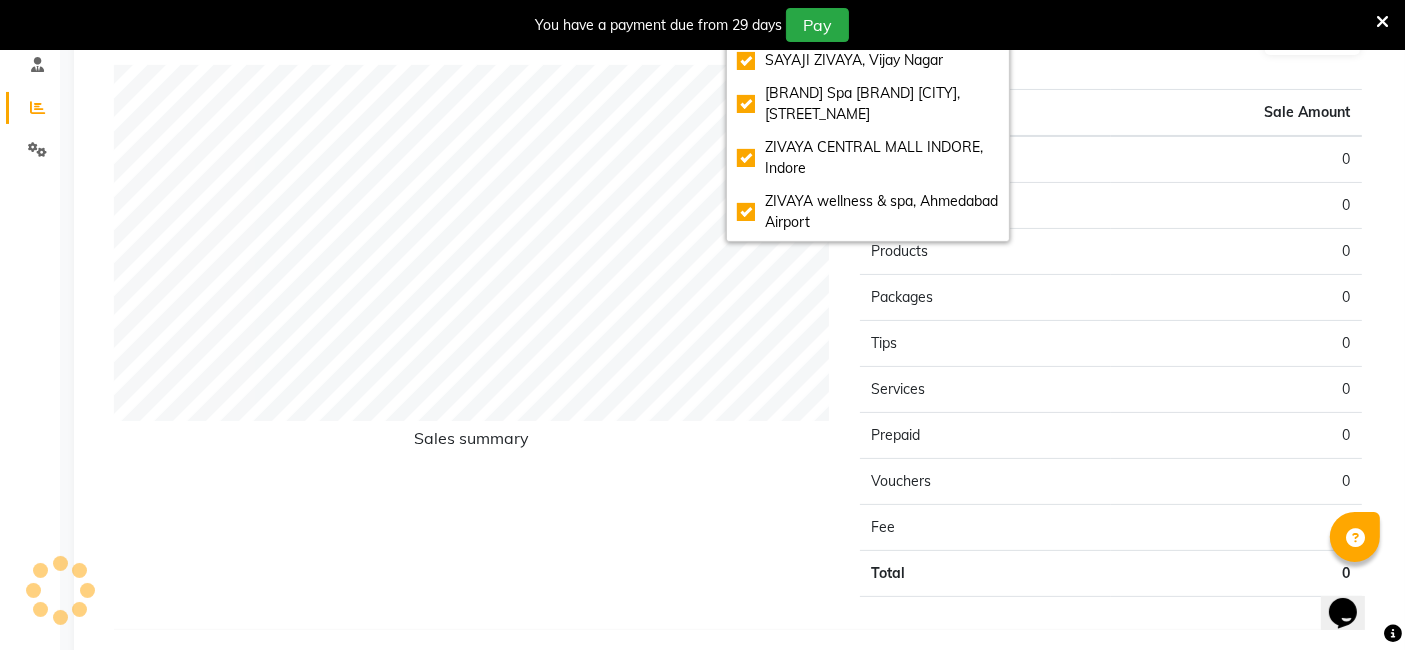 scroll, scrollTop: 398, scrollLeft: 0, axis: vertical 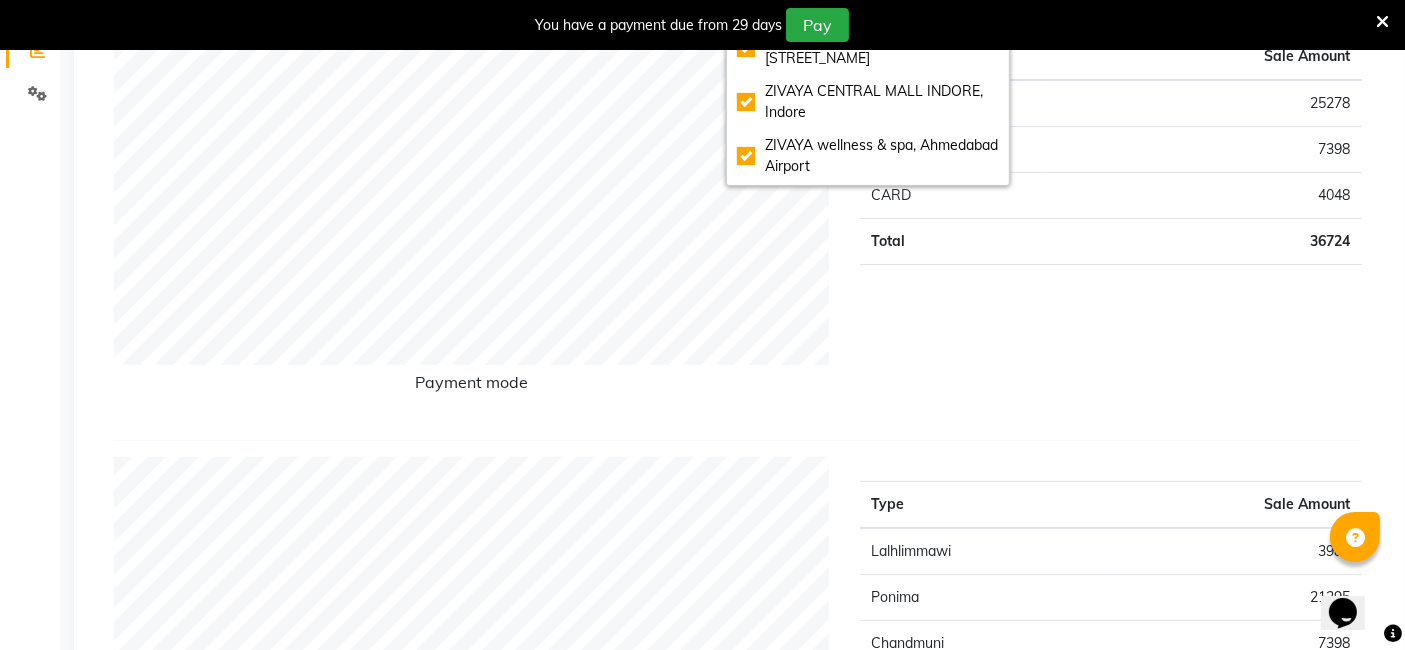 click on "Type Sale Amount UPI 25278 CASH 7398 CARD 4048 Total 36724" 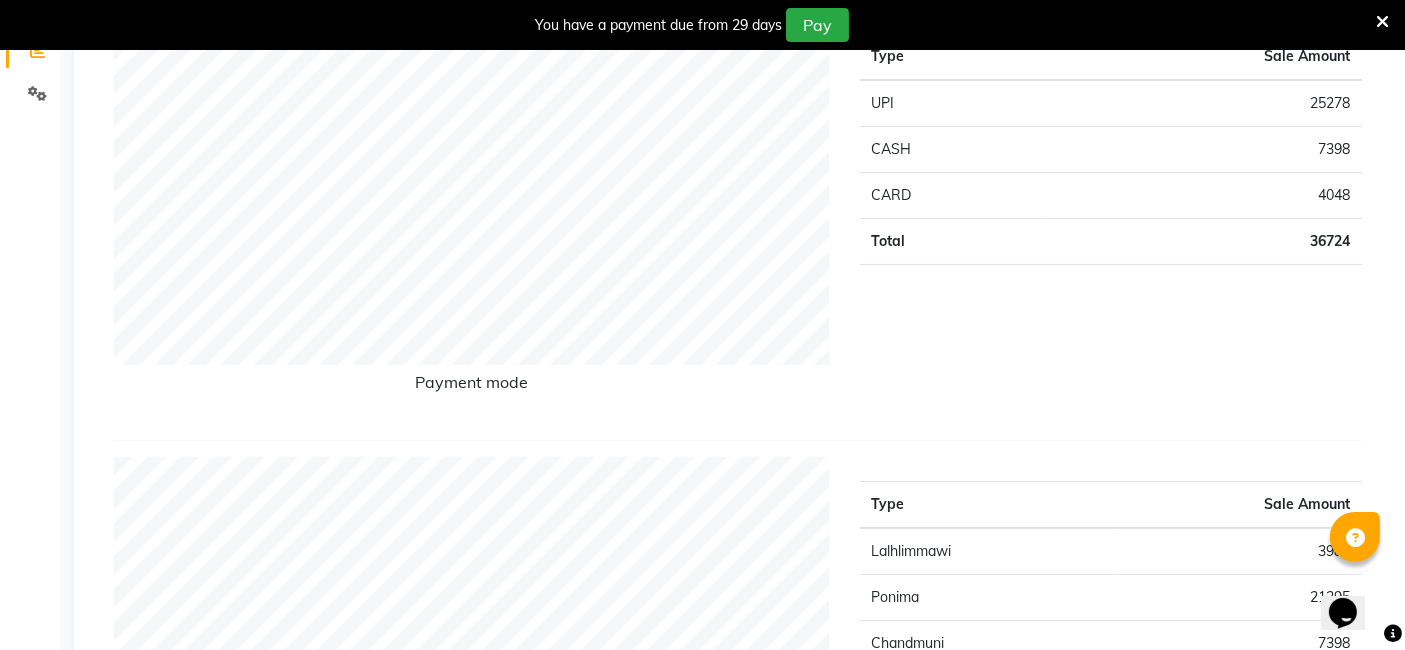 scroll, scrollTop: 65, scrollLeft: 0, axis: vertical 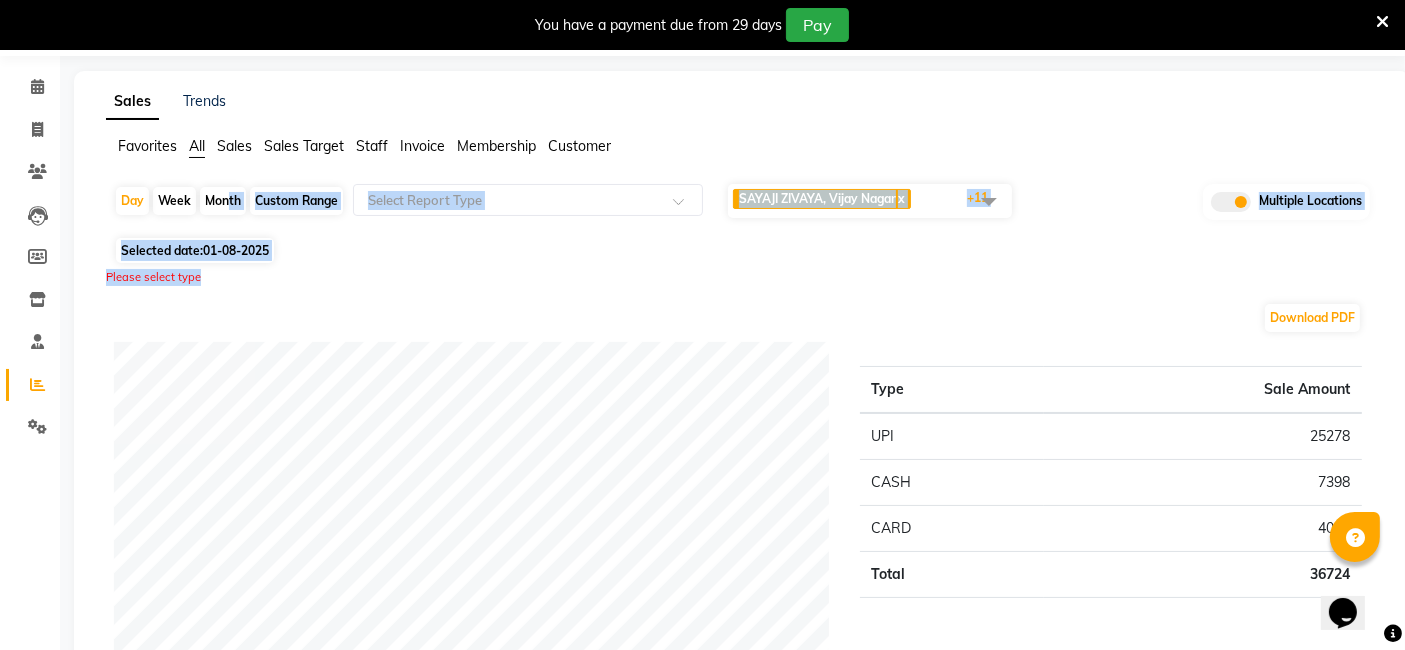 drag, startPoint x: 291, startPoint y: 250, endPoint x: 1185, endPoint y: 608, distance: 963.0161 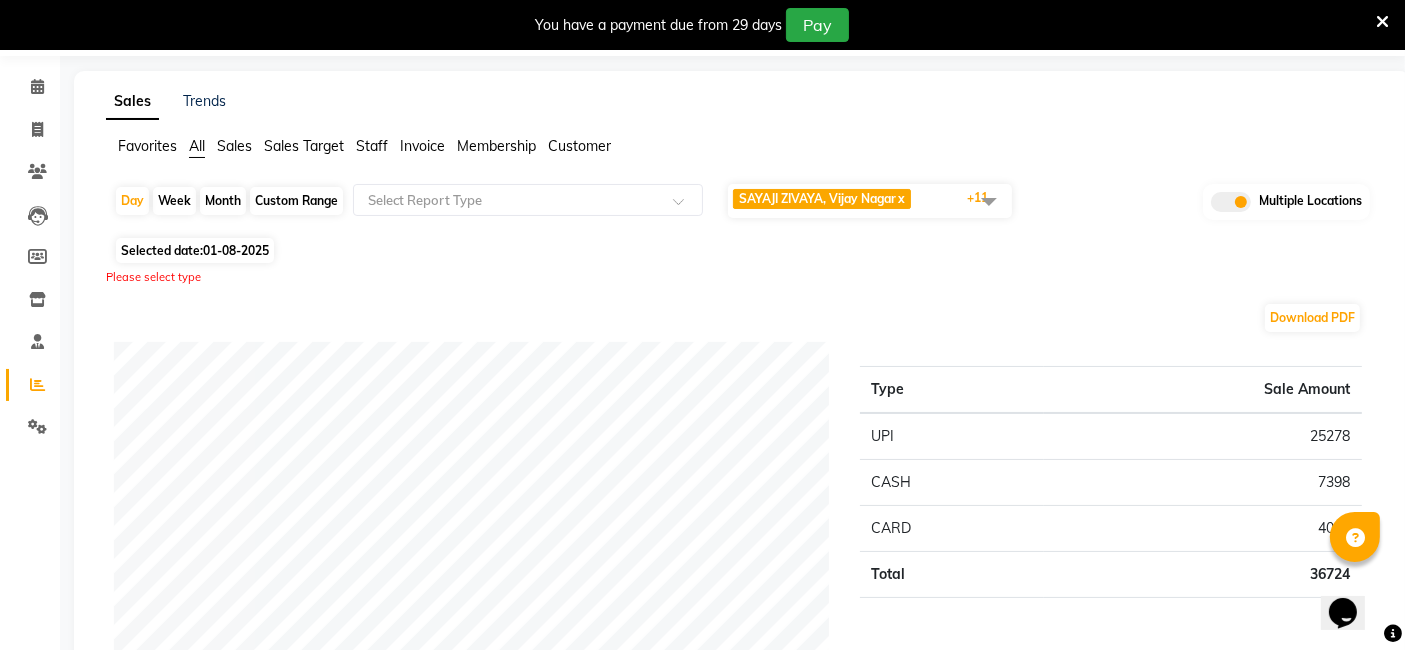click on "Month" 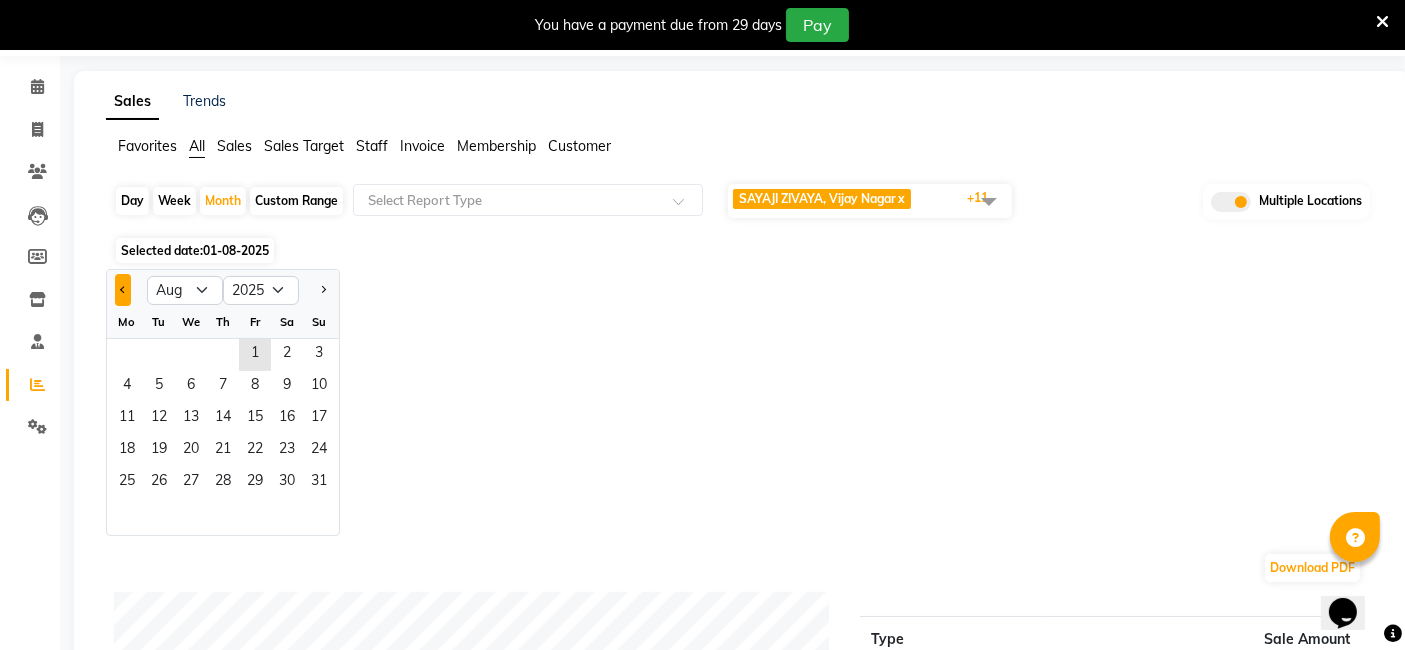 click 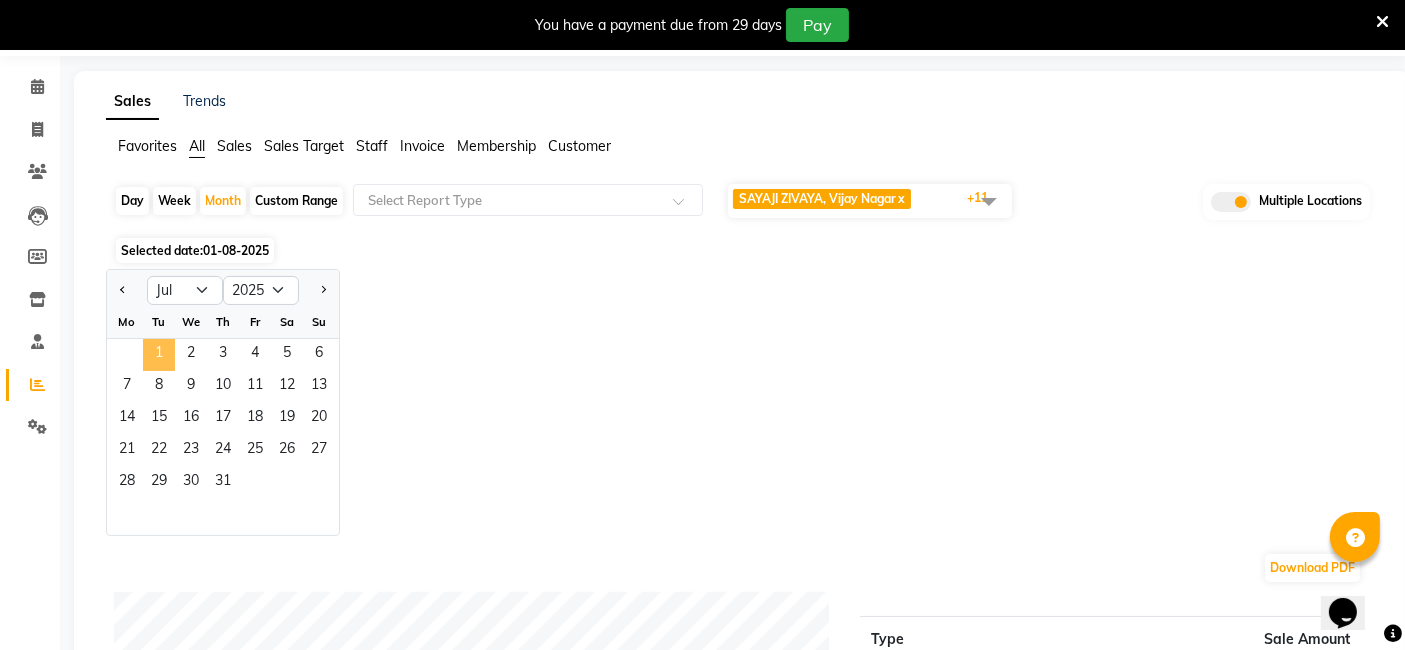 click on "1" 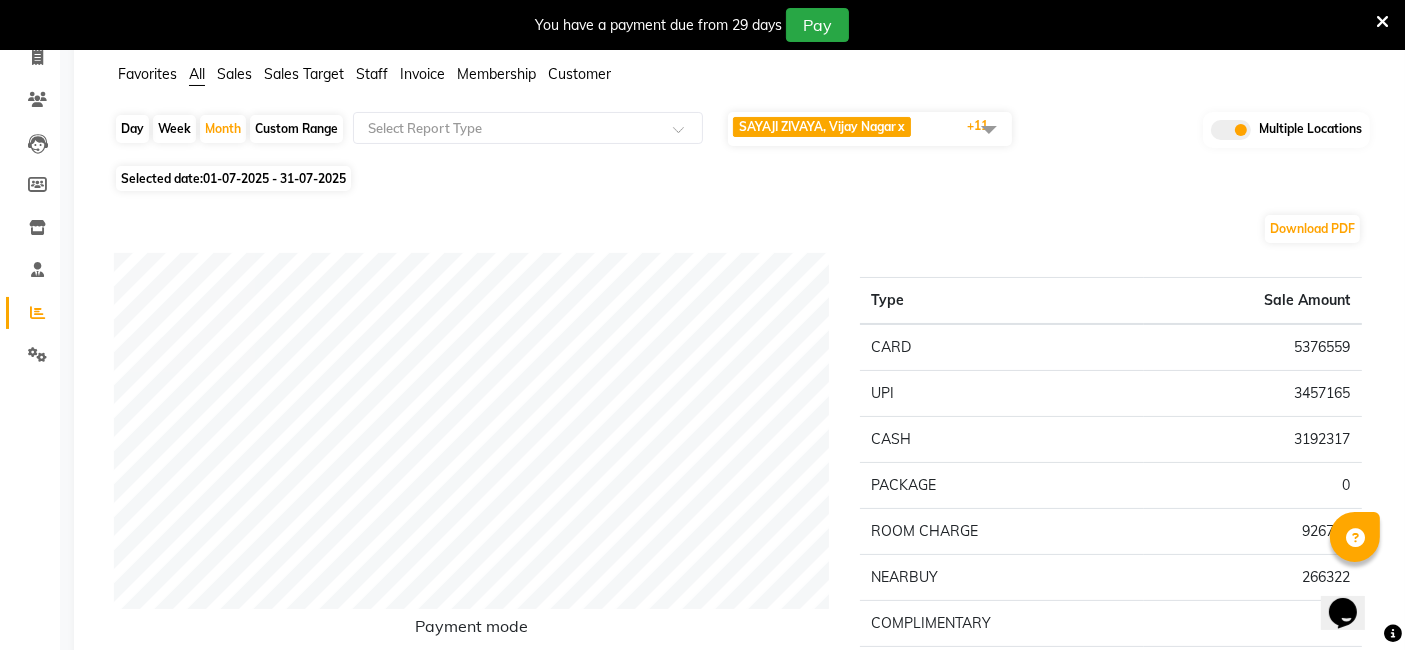 scroll, scrollTop: 65, scrollLeft: 0, axis: vertical 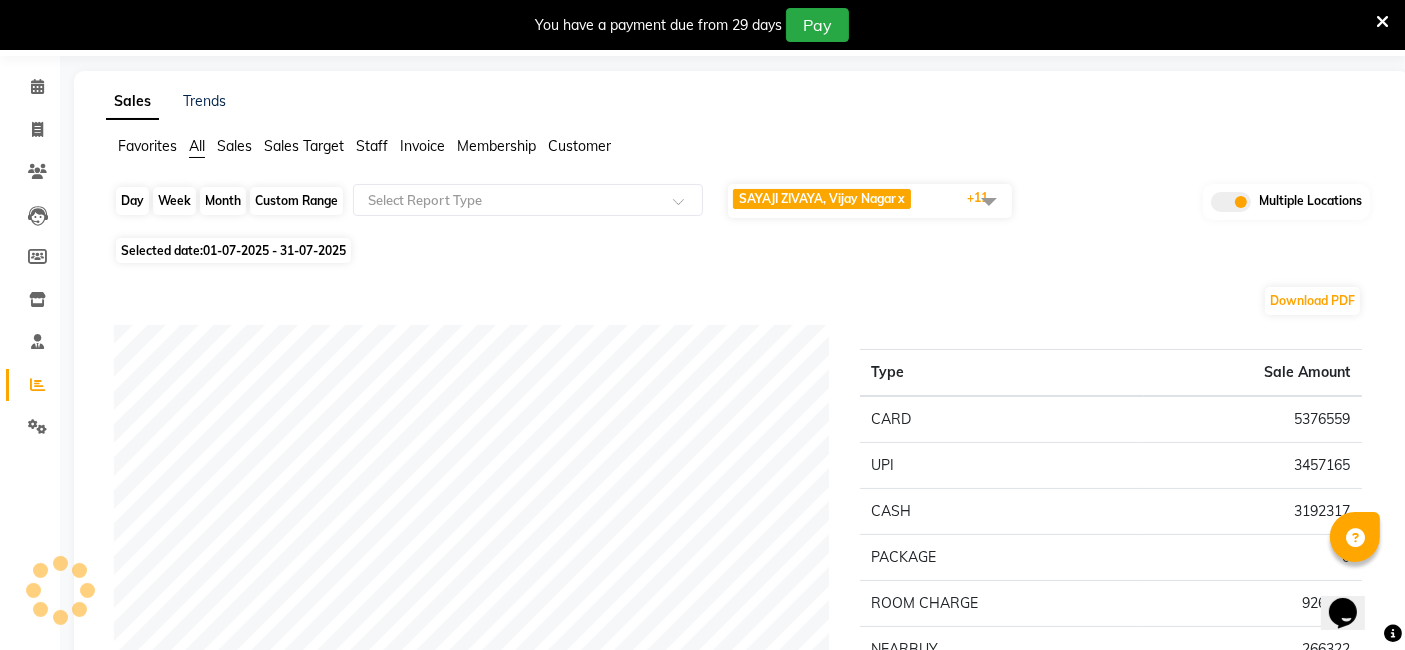 click on "Month" 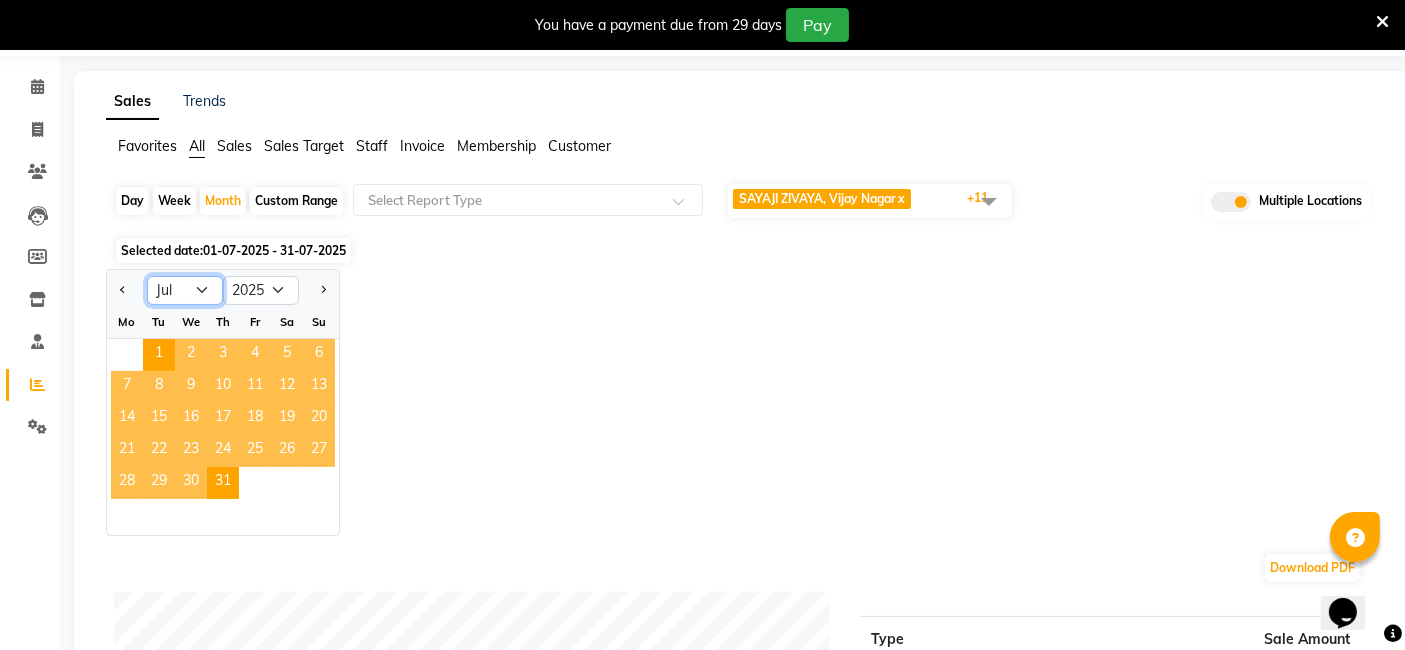 click on "Jan Feb Mar Apr May Jun Jul Aug Sep Oct Nov Dec" 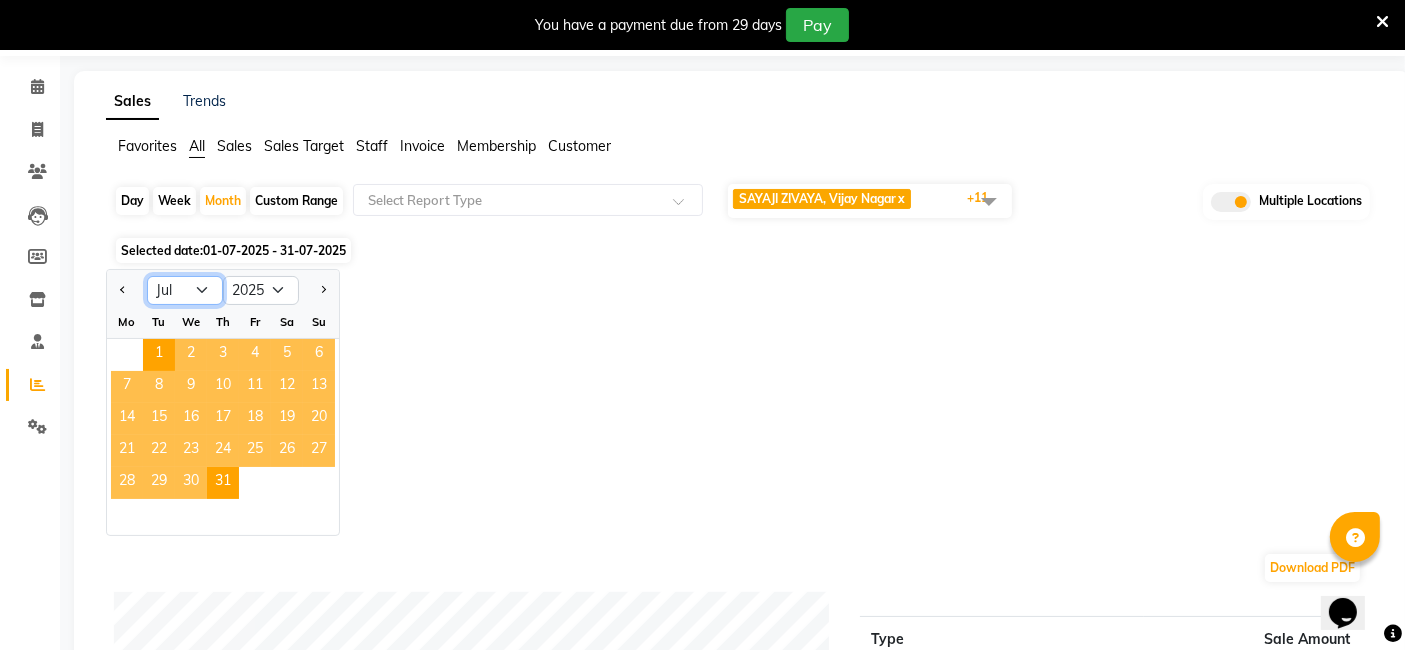 select on "6" 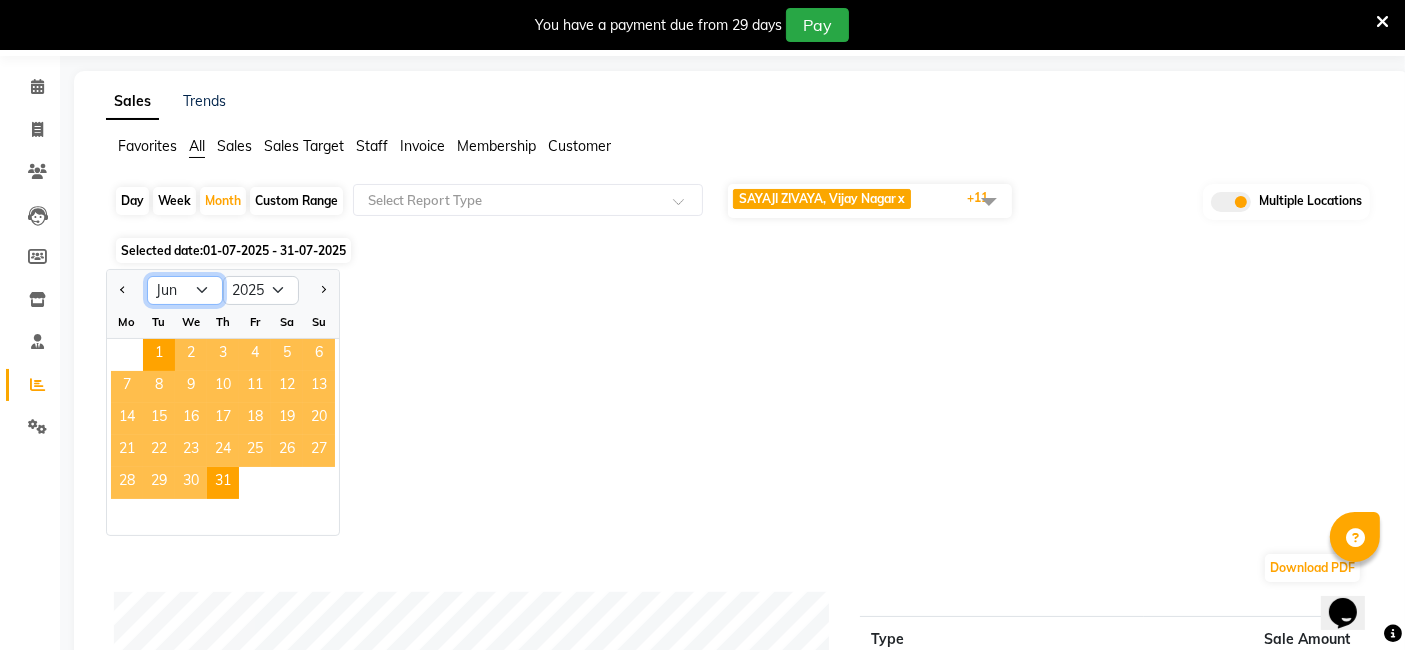 click on "Jan Feb Mar Apr May Jun Jul Aug Sep Oct Nov Dec" 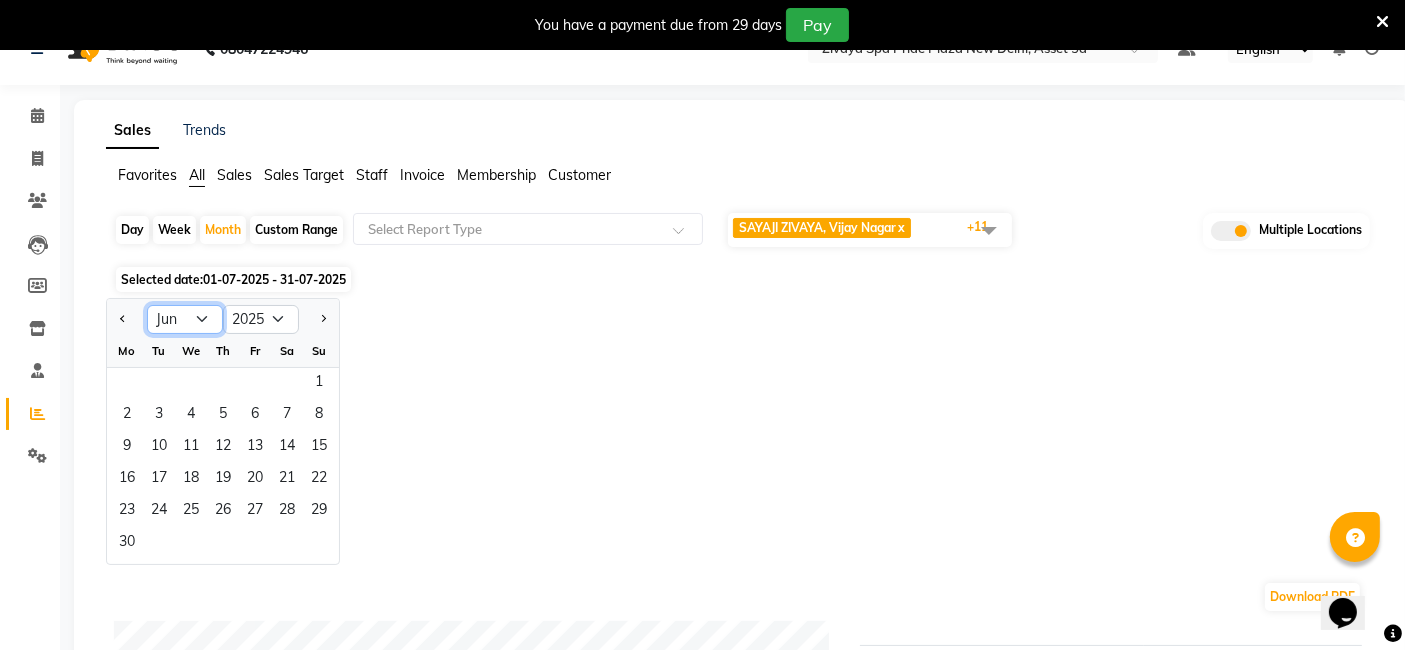 scroll, scrollTop: 0, scrollLeft: 0, axis: both 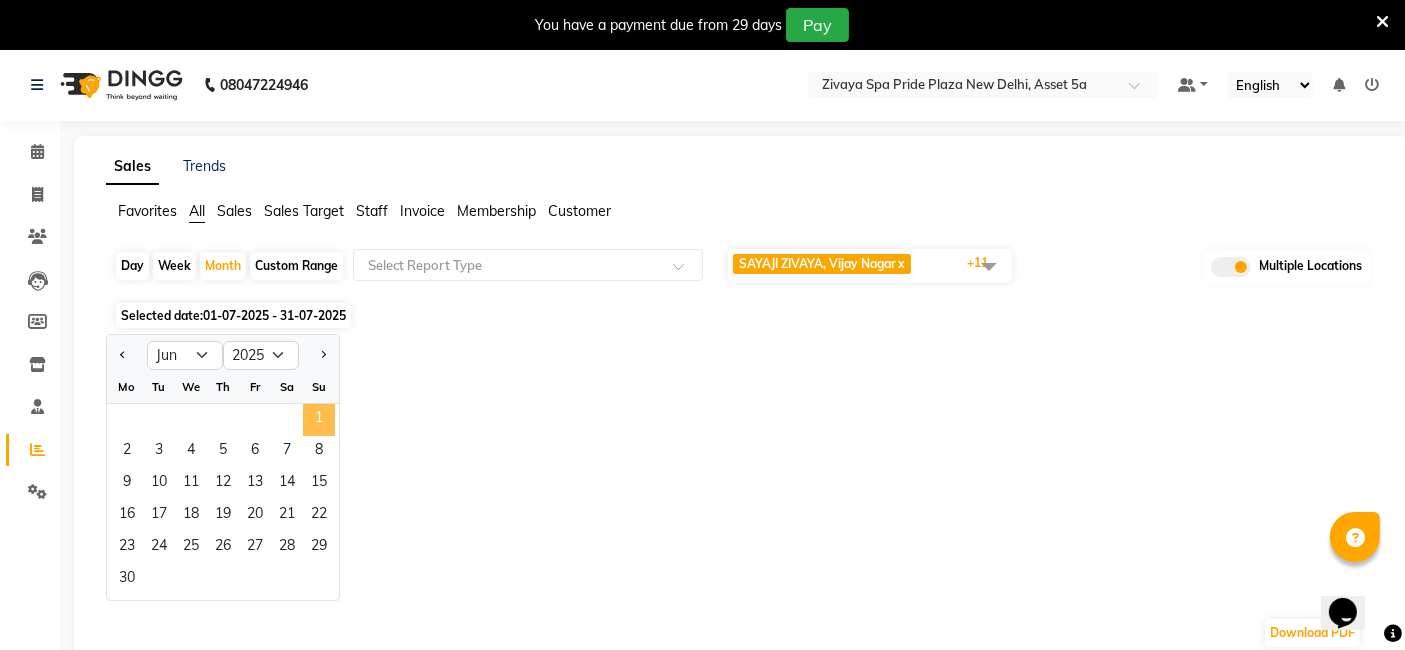 click on "1" 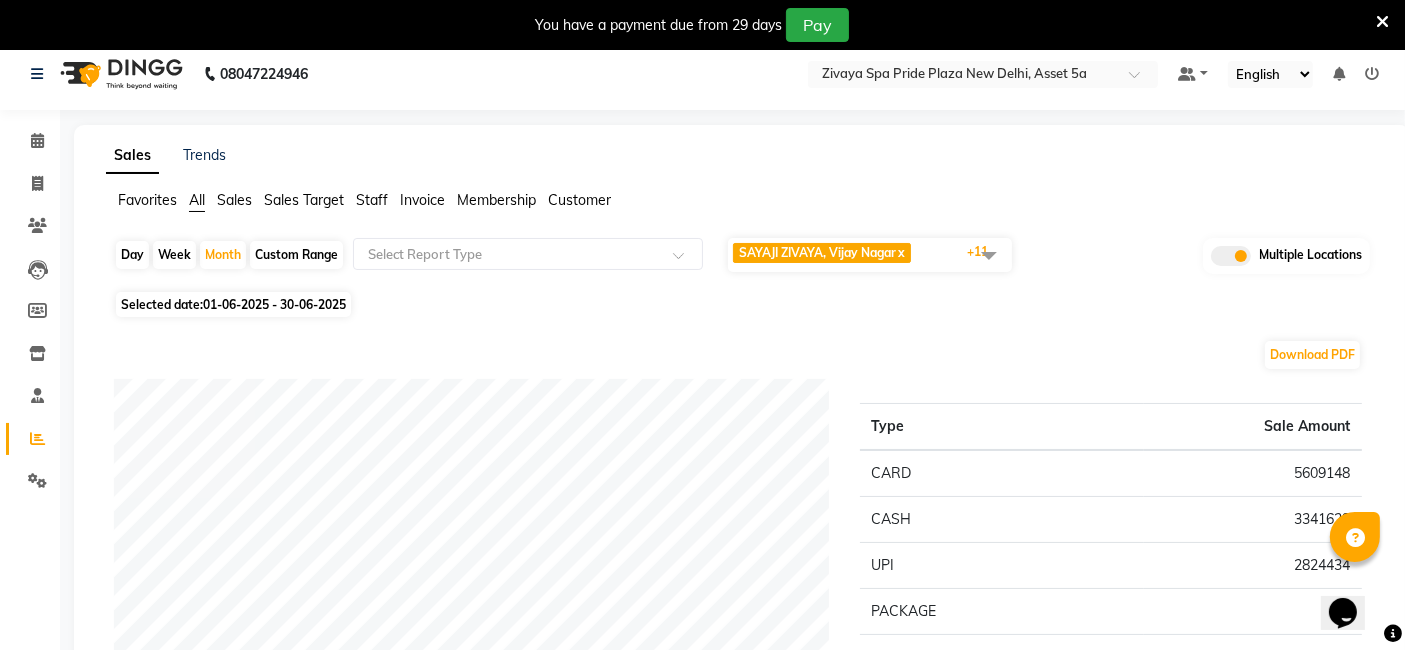 scroll, scrollTop: 0, scrollLeft: 0, axis: both 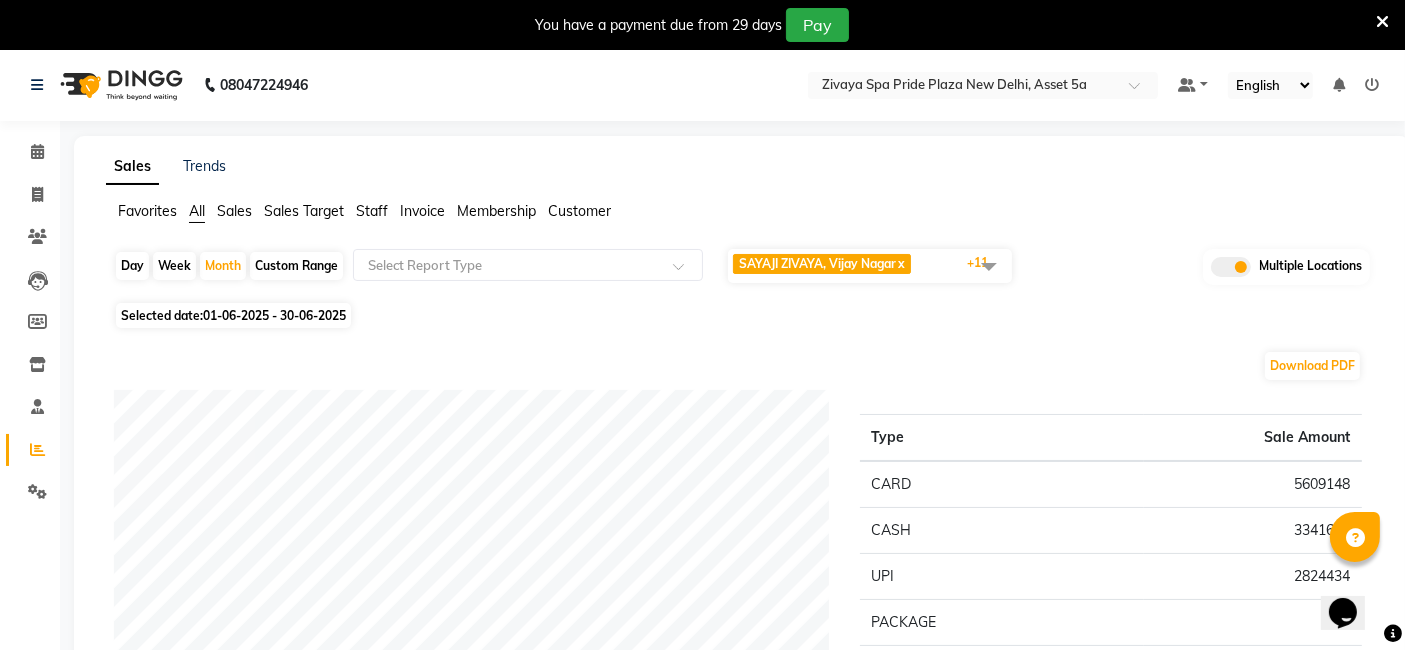 click on "01-06-2025 - 30-06-2025" 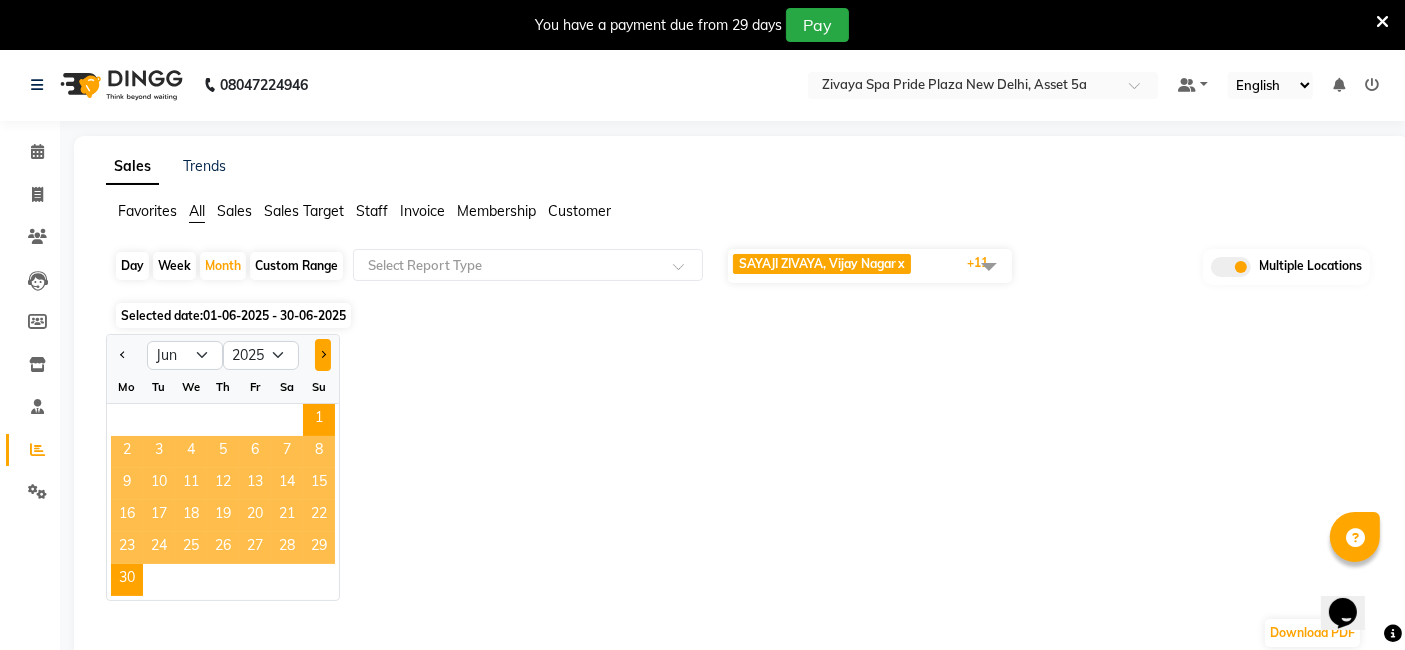 click 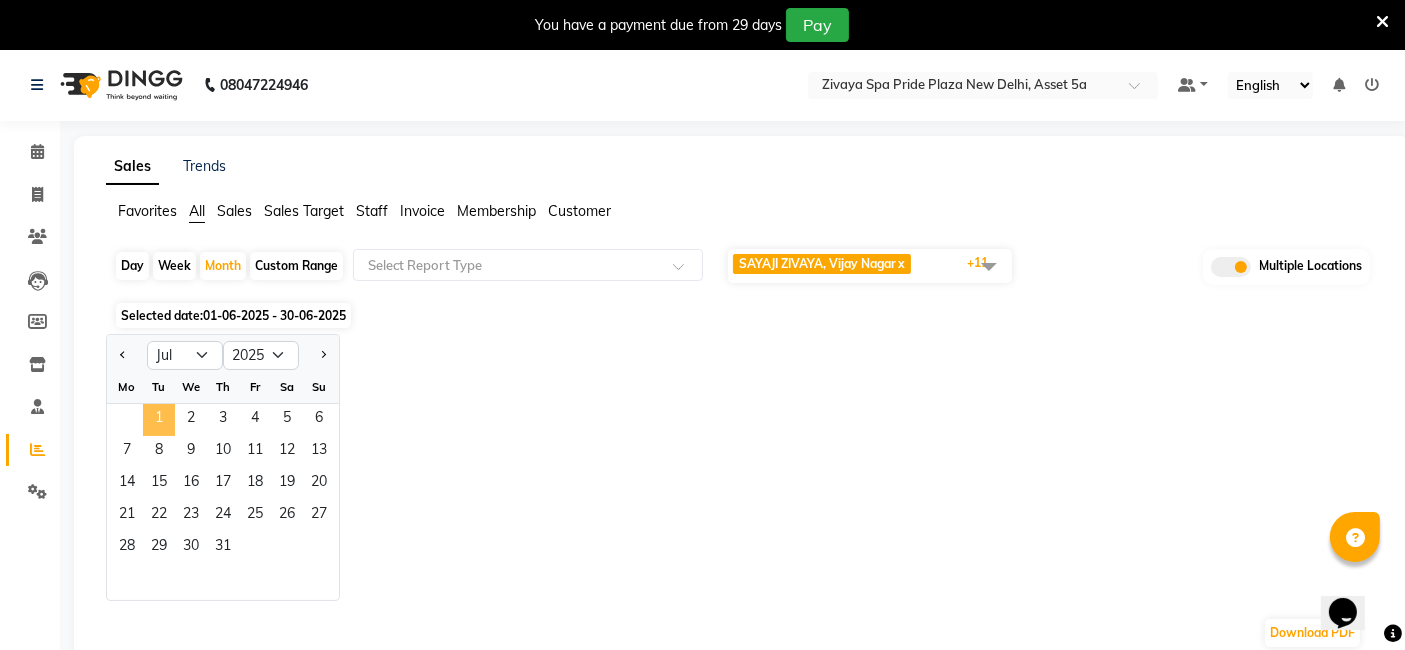 click on "We" 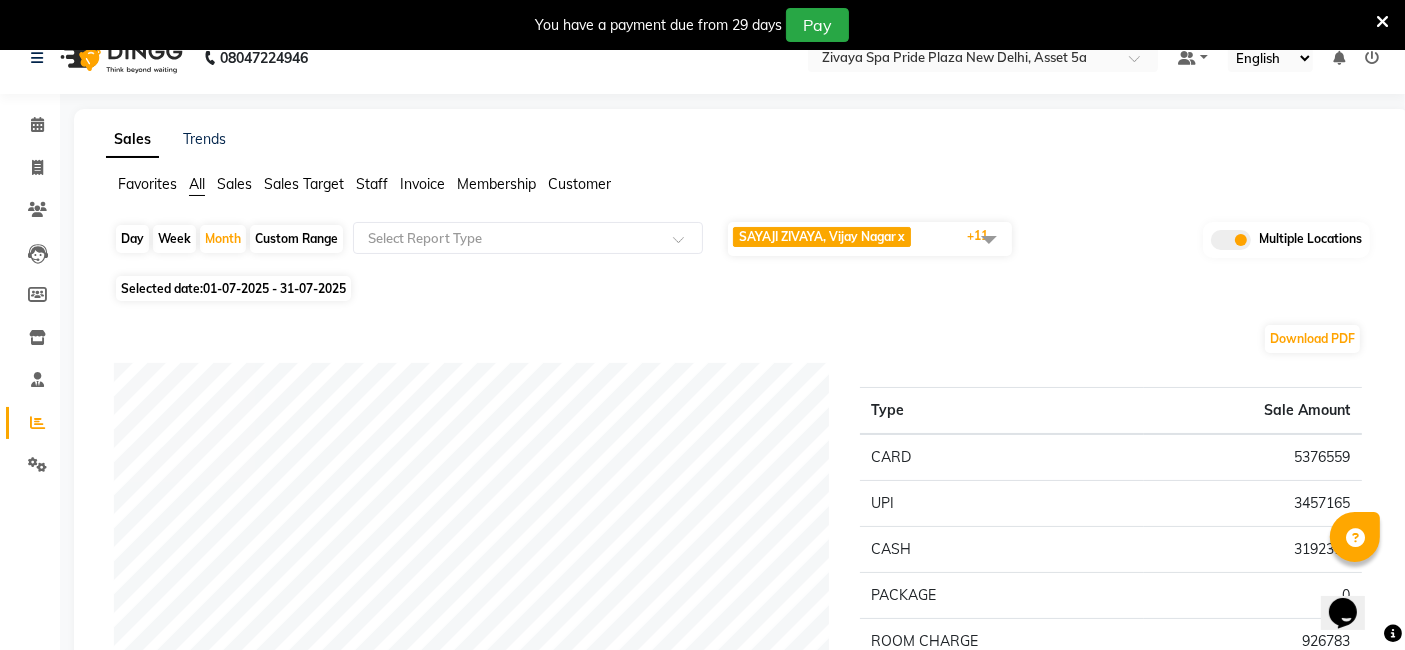 scroll, scrollTop: 0, scrollLeft: 0, axis: both 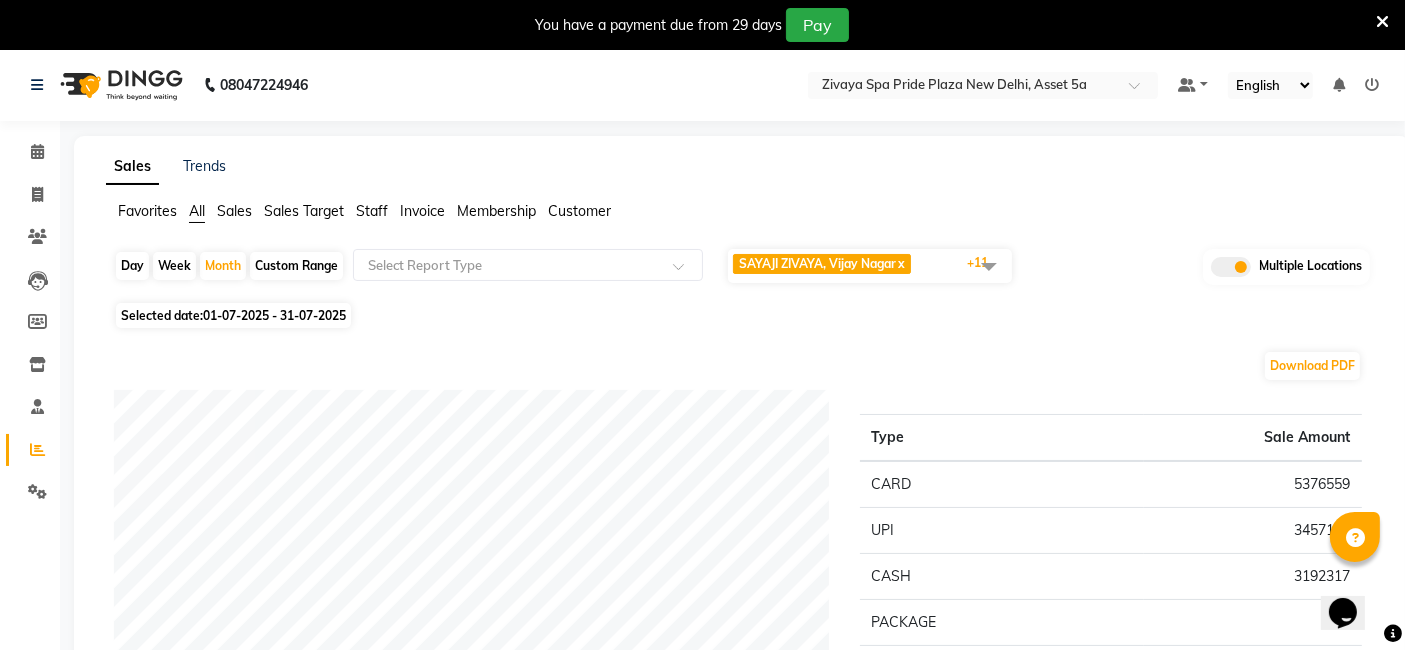 click 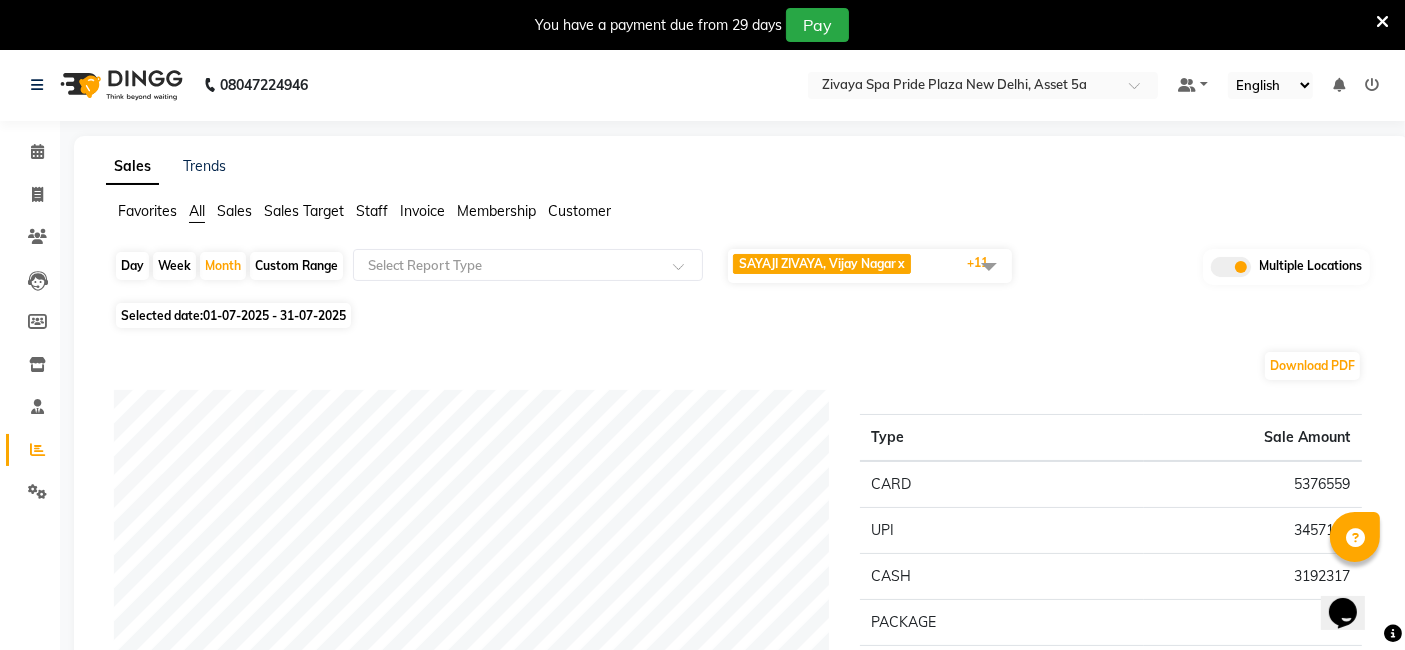click 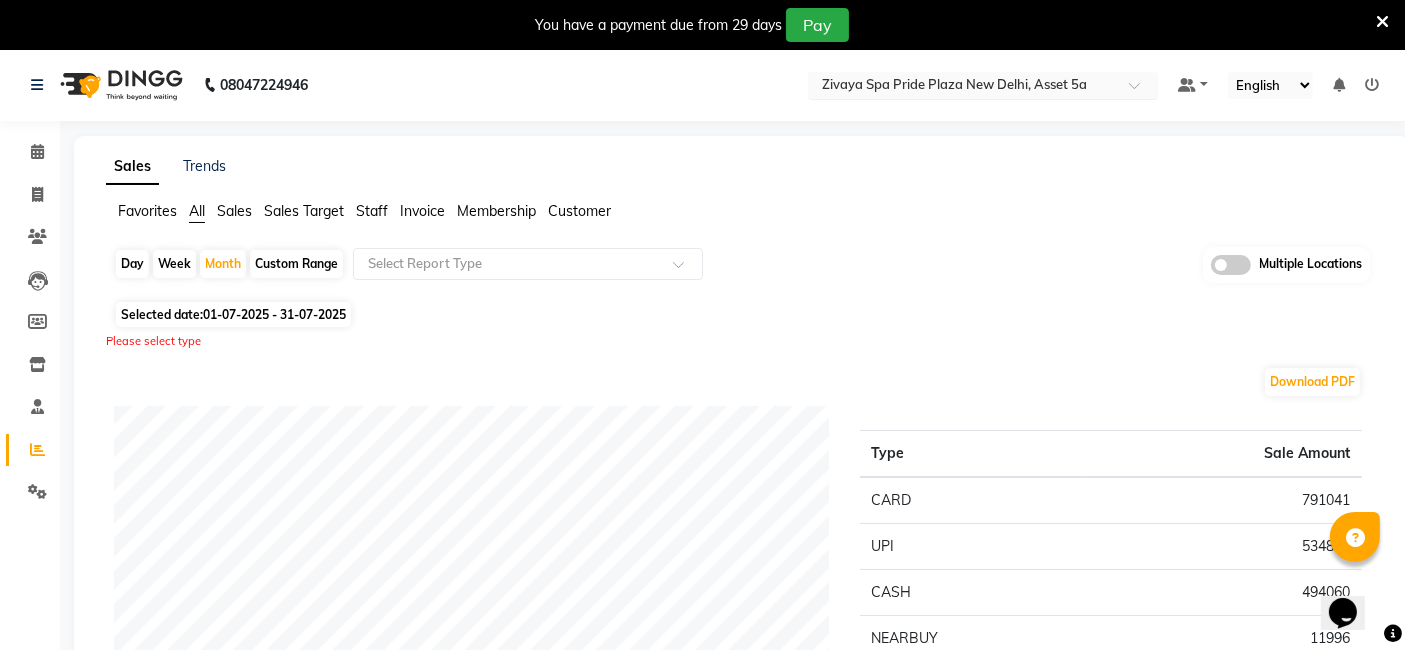 click at bounding box center (963, 87) 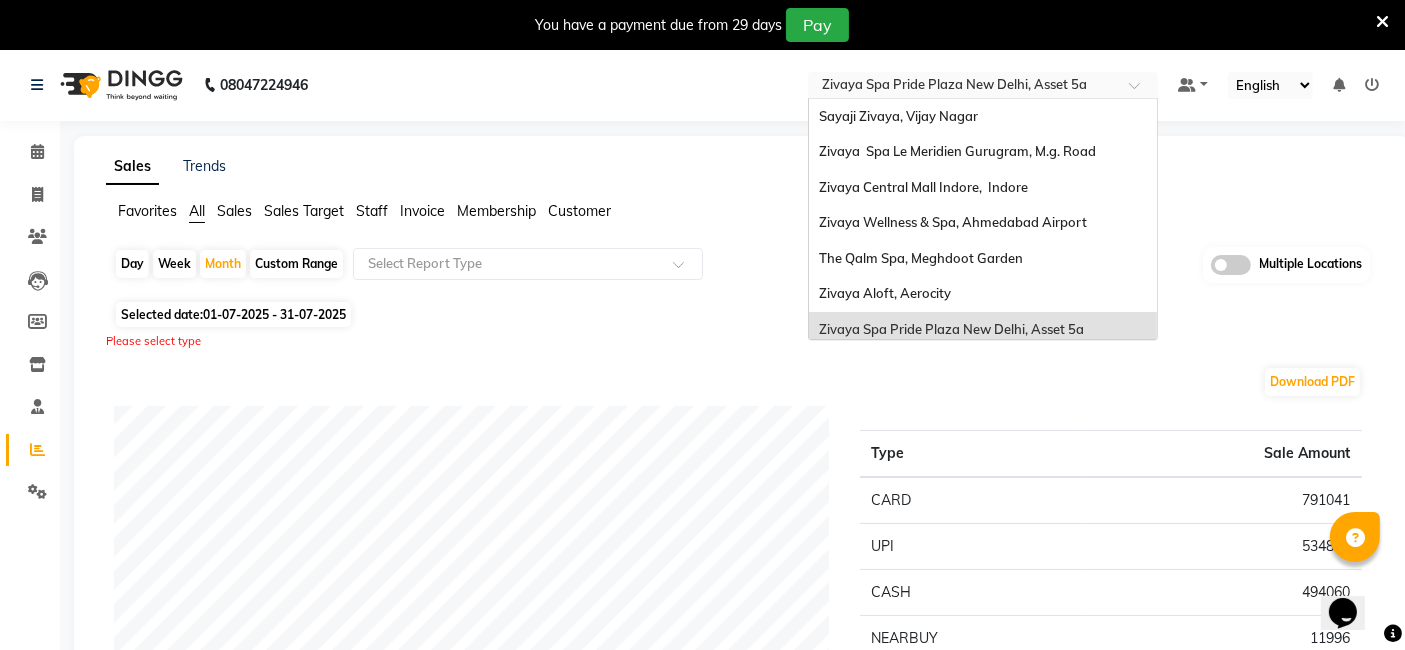 scroll, scrollTop: 205, scrollLeft: 0, axis: vertical 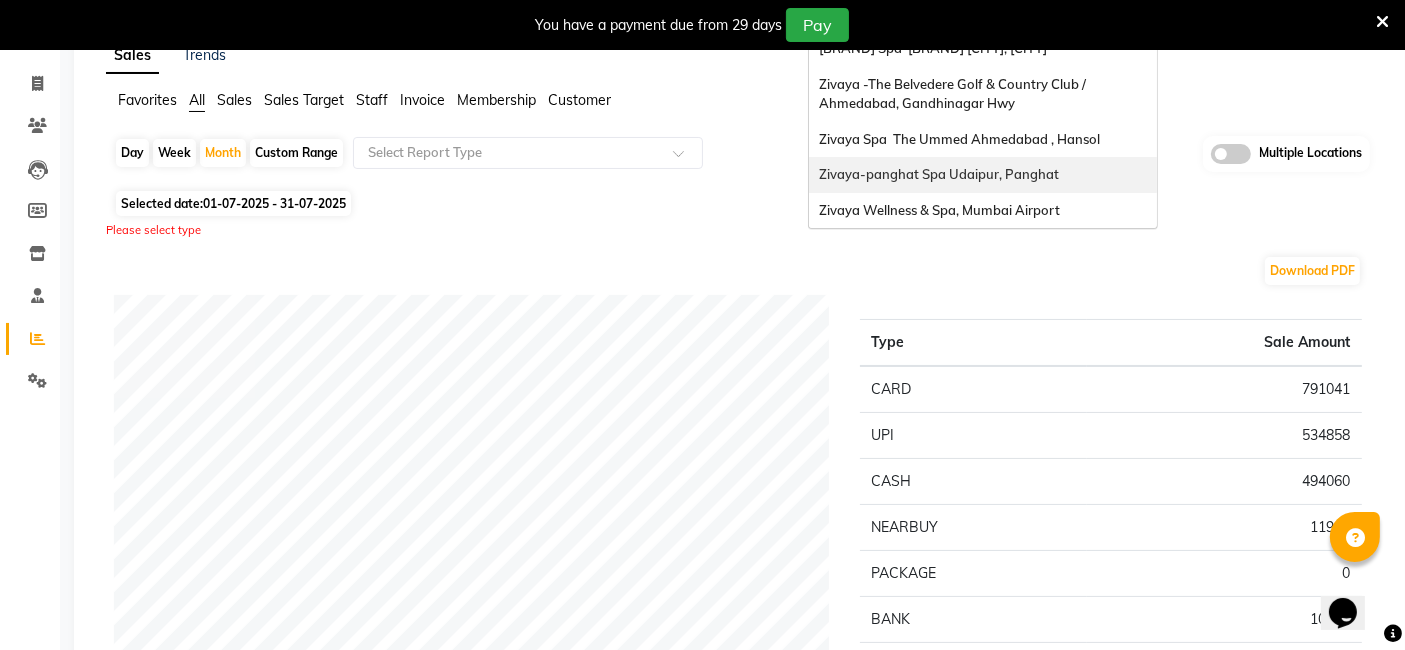 click on "Zivaya-panghat Spa Udaipur, Panghat" at bounding box center [939, 174] 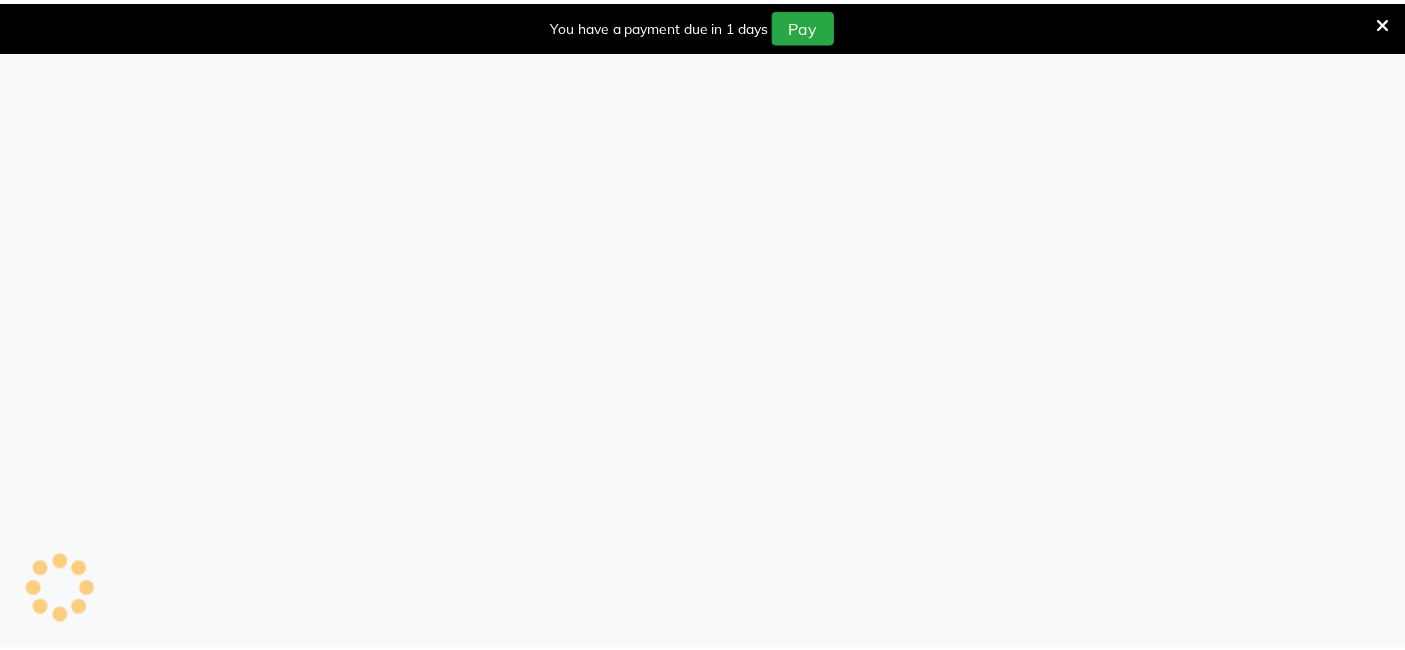 scroll, scrollTop: 0, scrollLeft: 0, axis: both 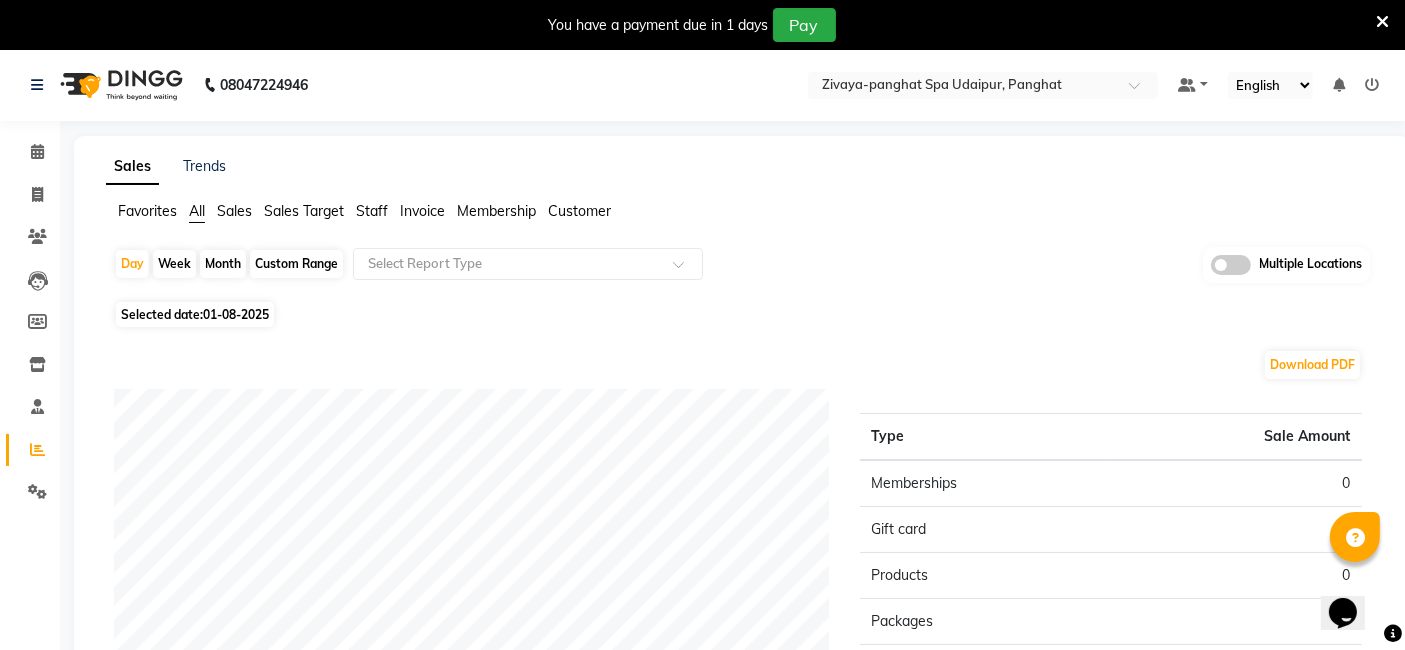 click on "Month" 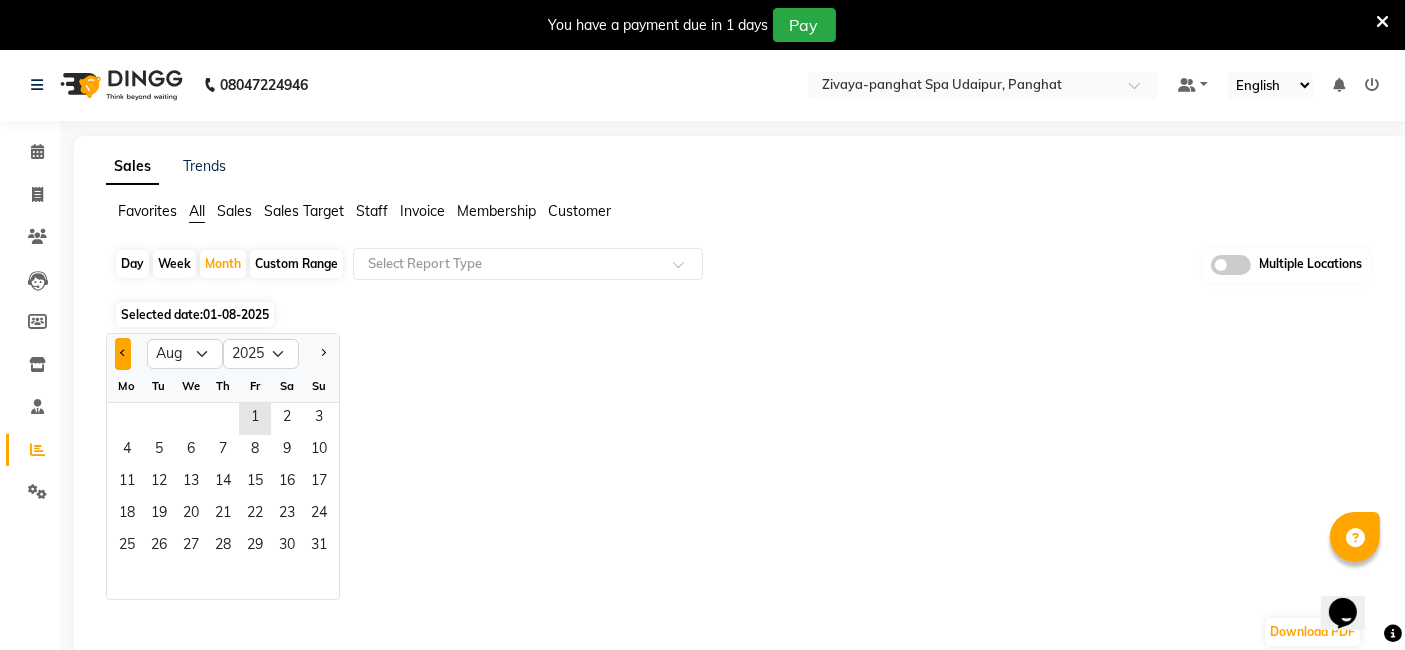 click 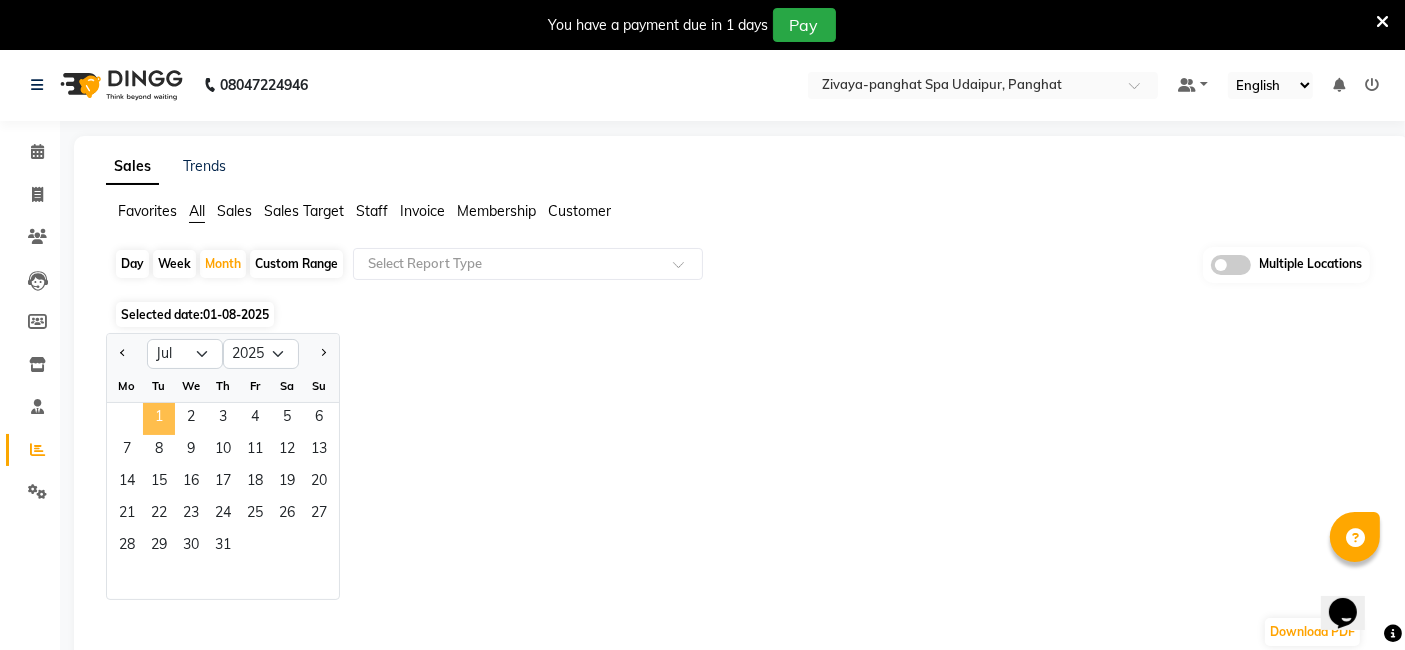 click on "1" 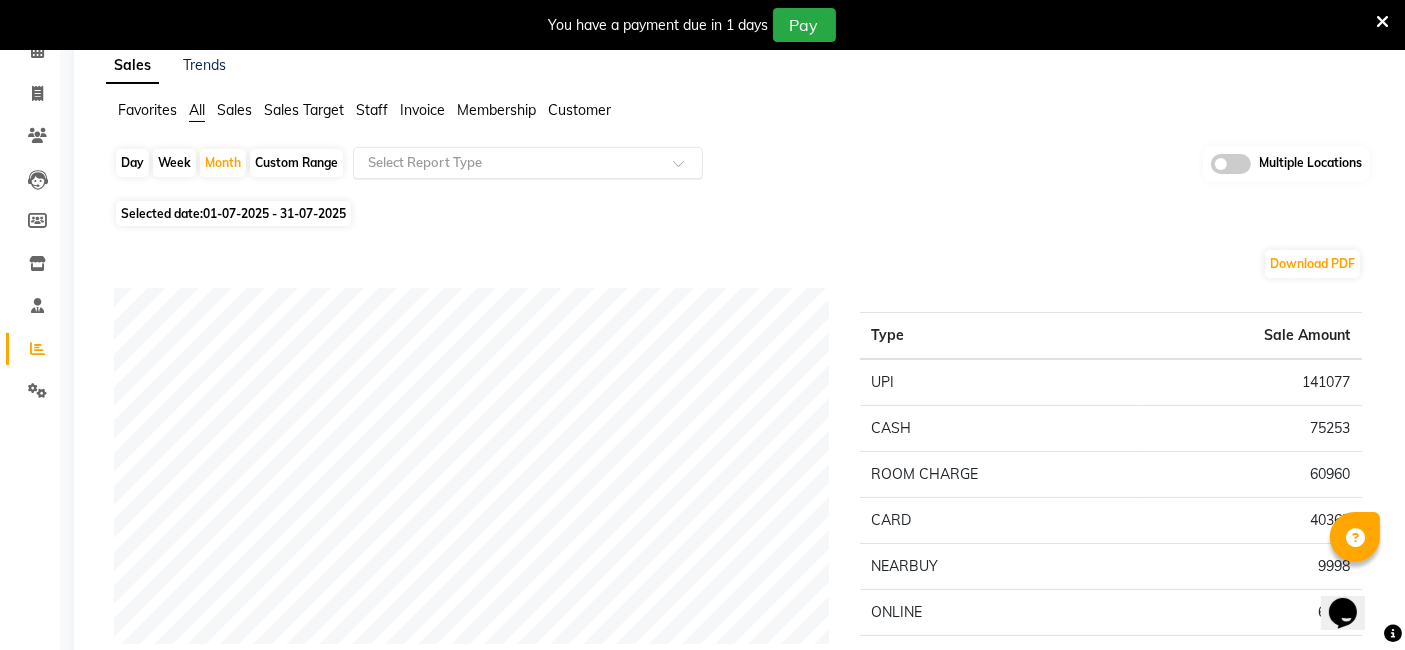 scroll, scrollTop: 222, scrollLeft: 0, axis: vertical 